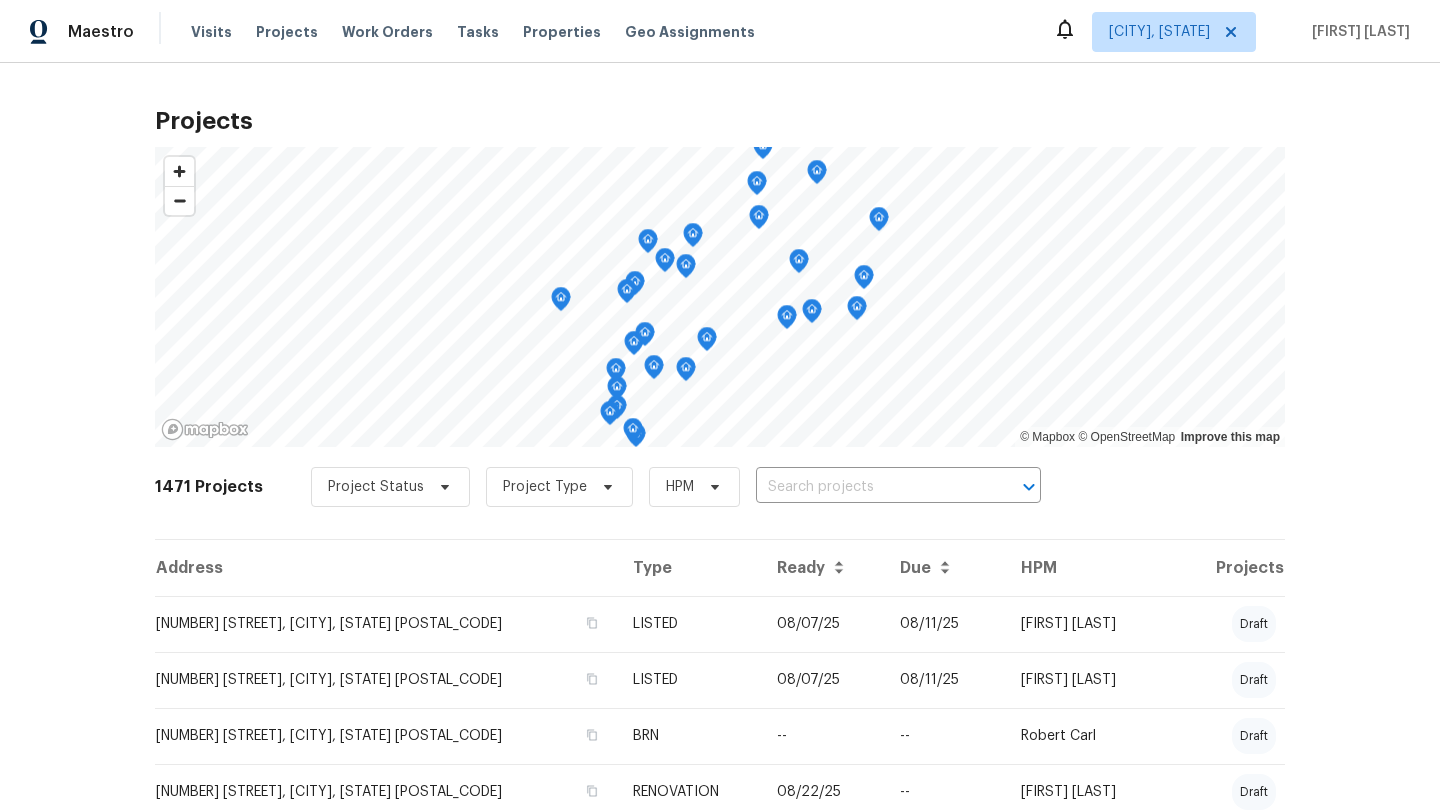 scroll, scrollTop: 0, scrollLeft: 0, axis: both 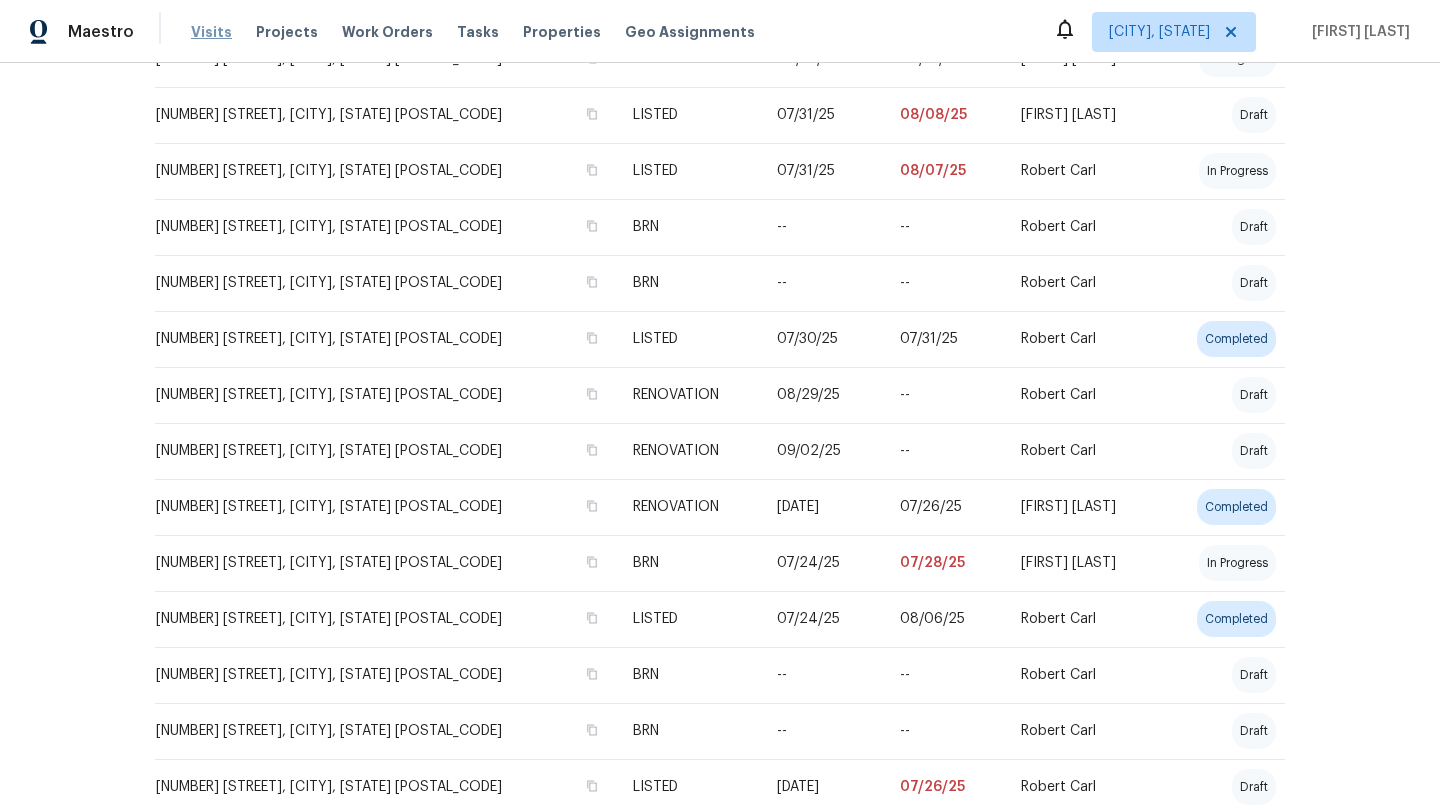click on "Visits" at bounding box center [211, 32] 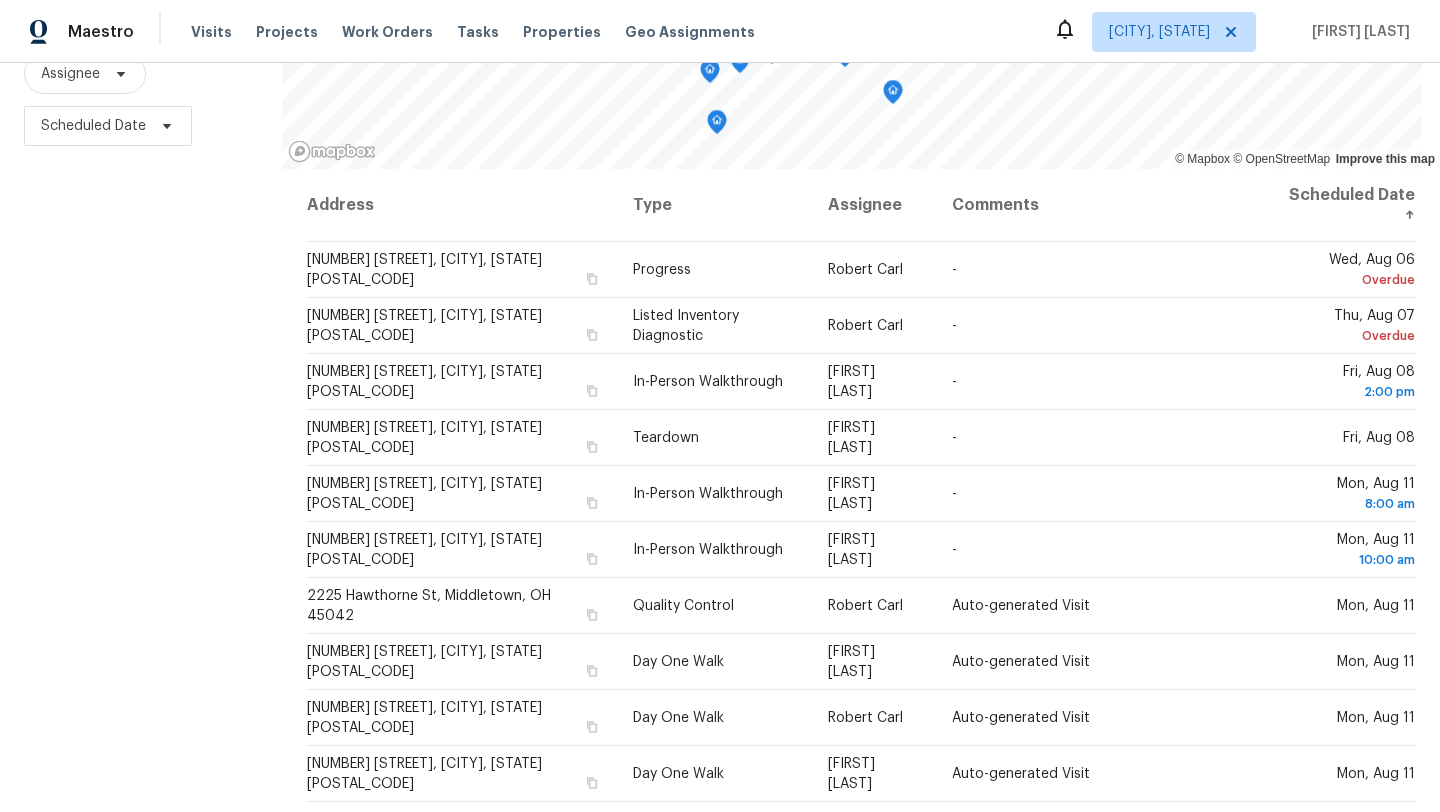 scroll, scrollTop: 260, scrollLeft: 0, axis: vertical 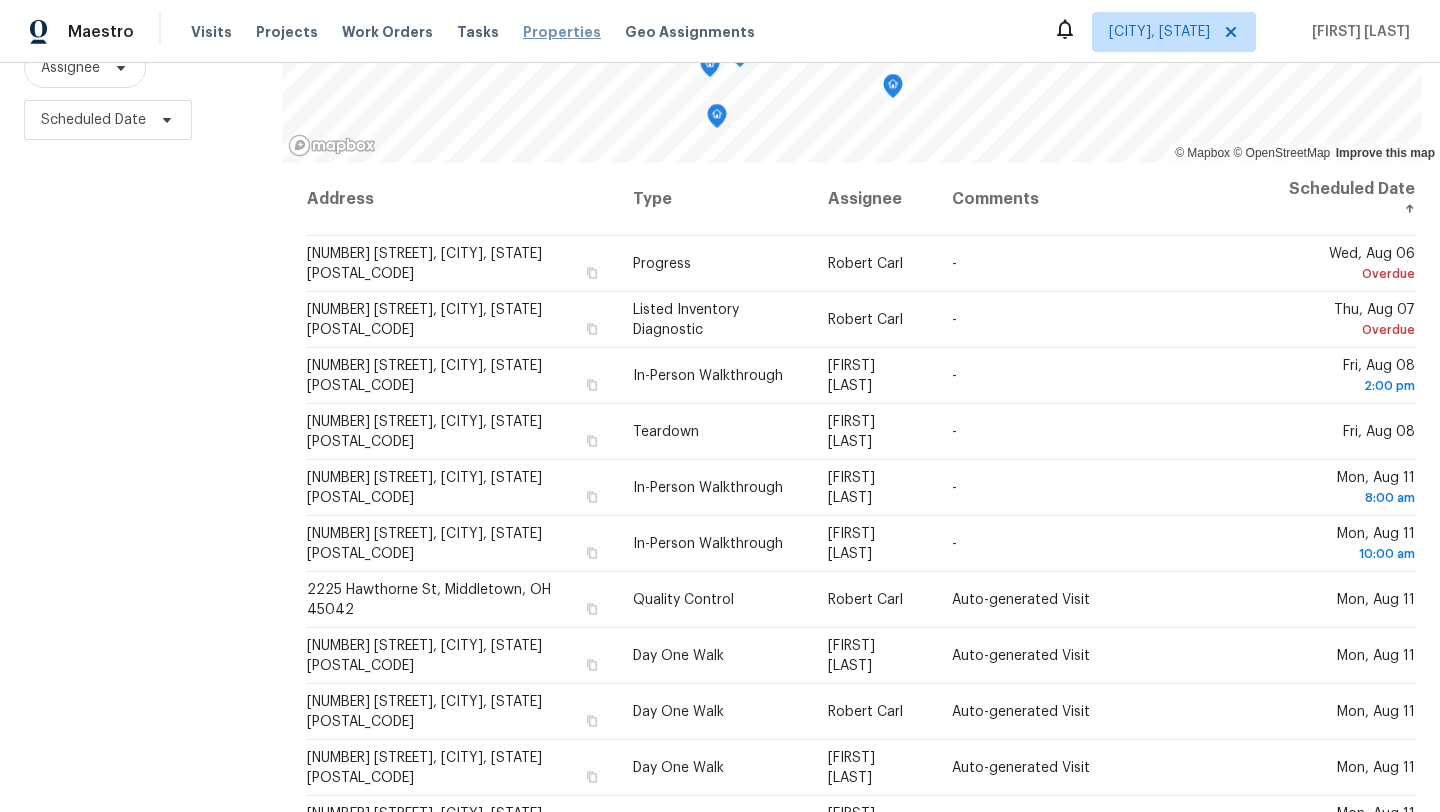 click on "Properties" at bounding box center (562, 32) 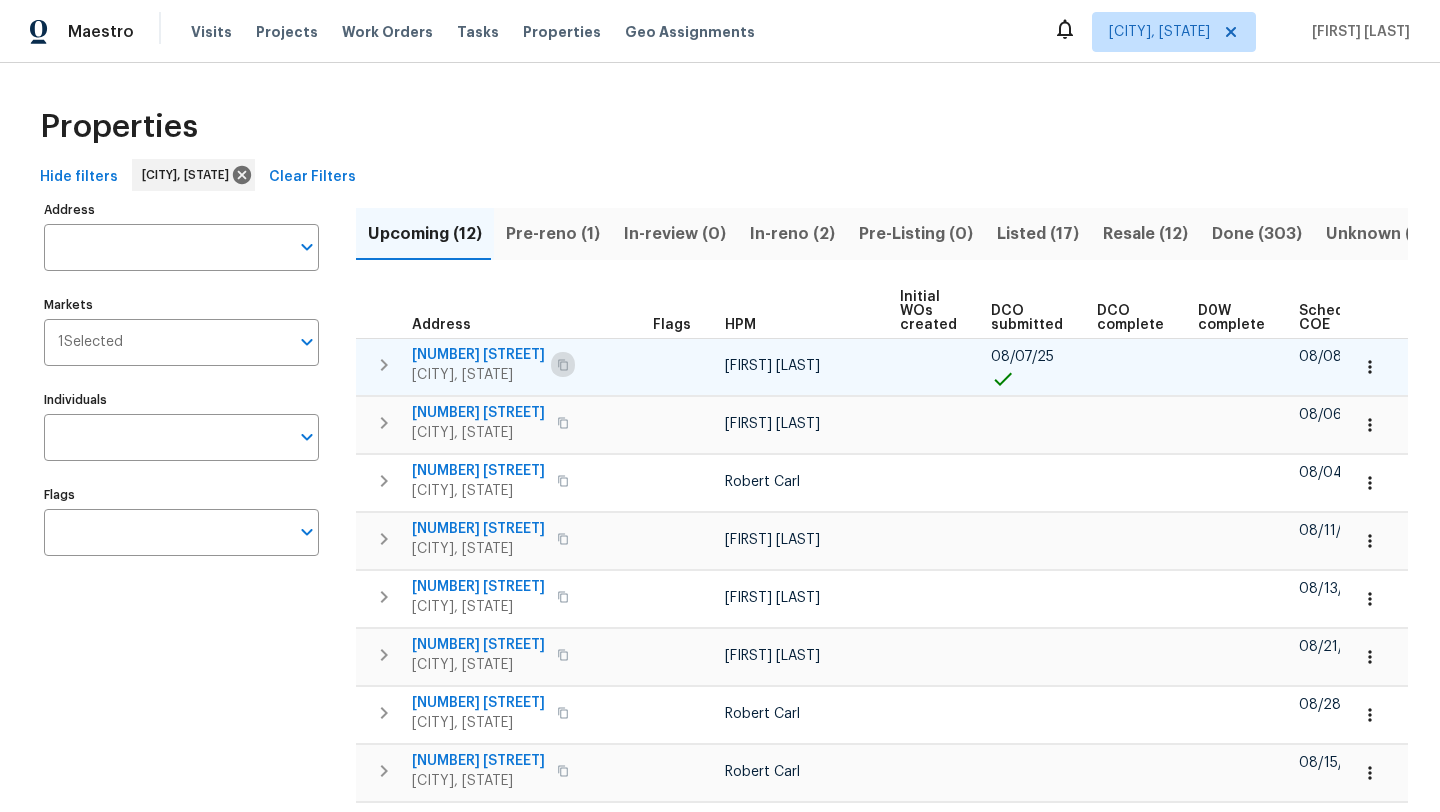 click 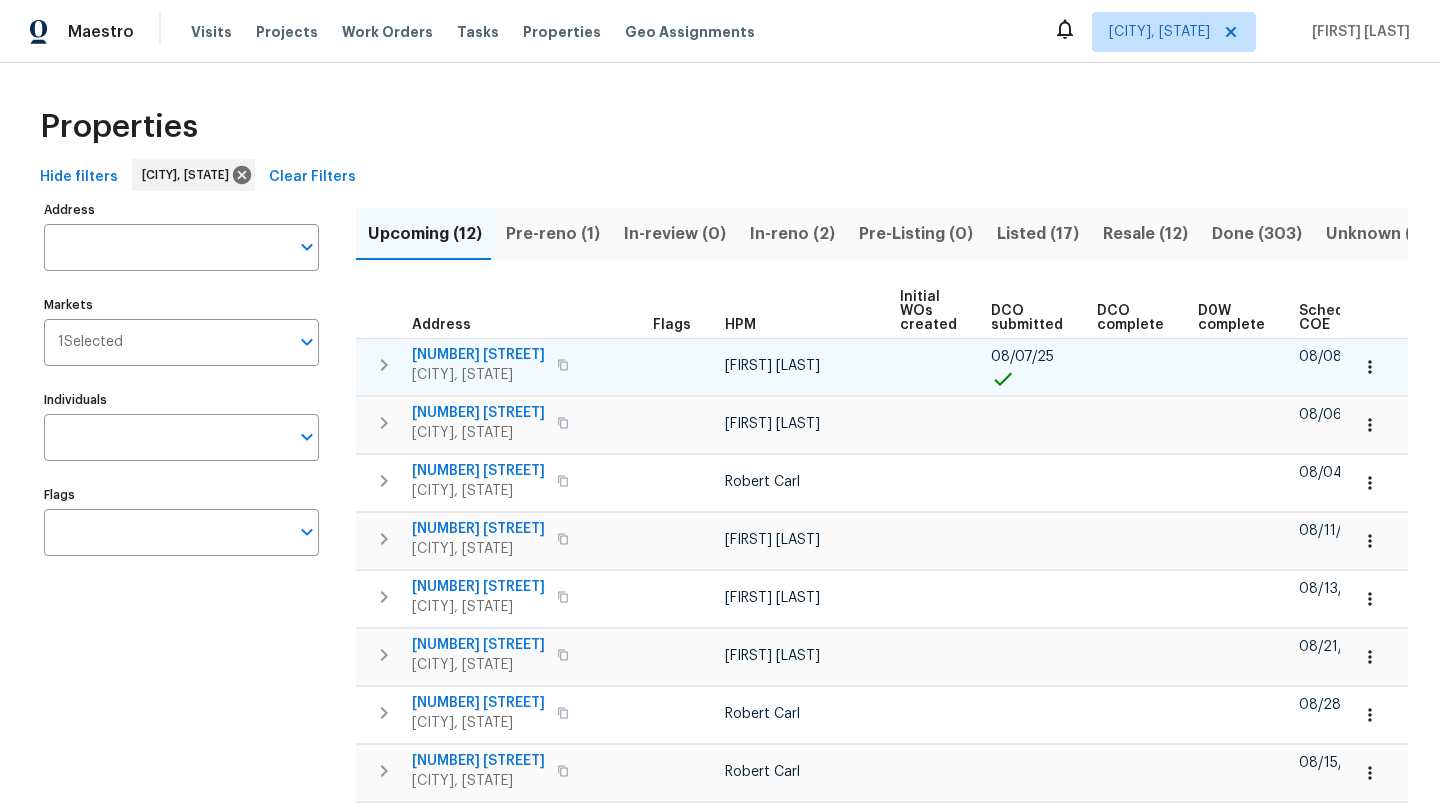 click on "[NUMBER] [STREET]" at bounding box center (478, 355) 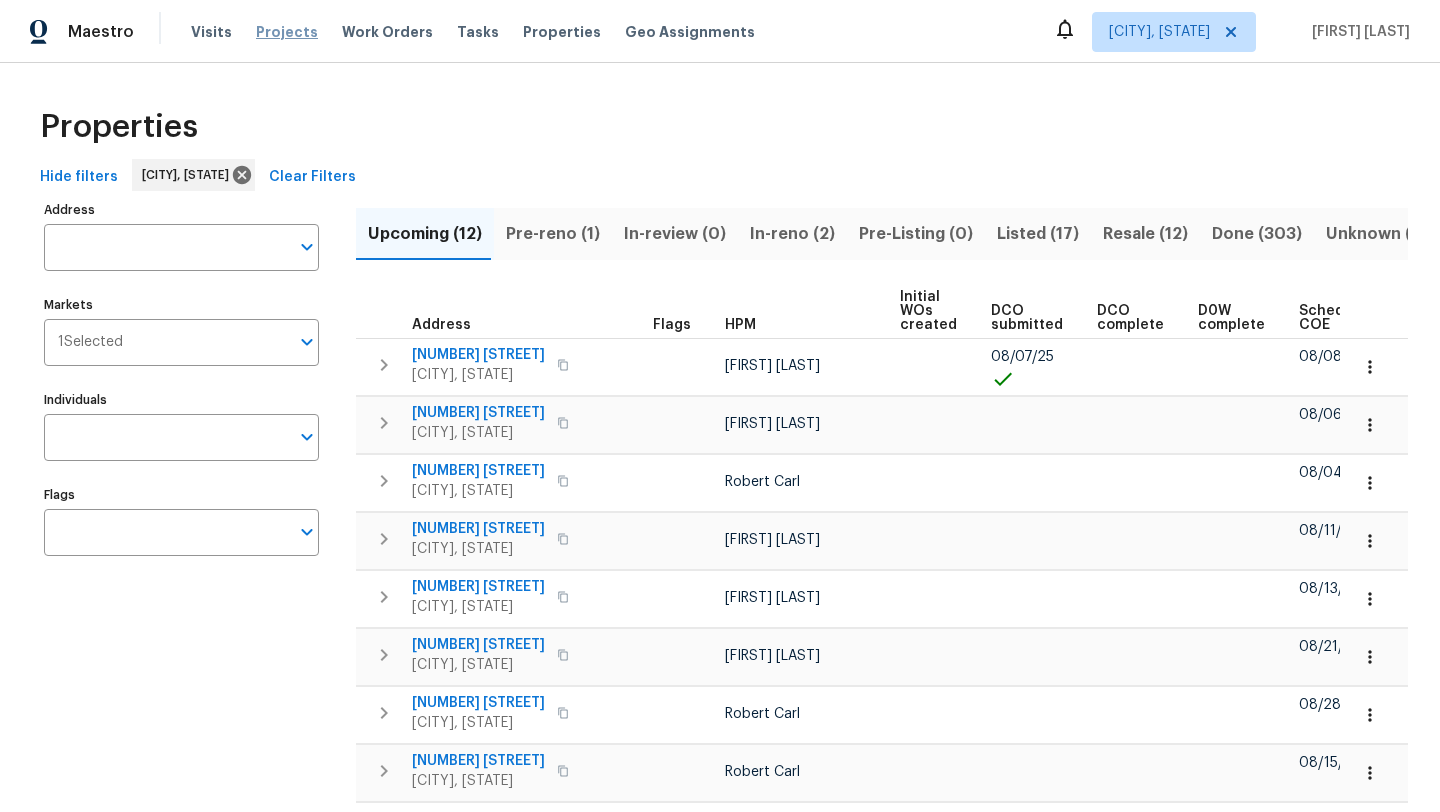 click on "Projects" at bounding box center [287, 32] 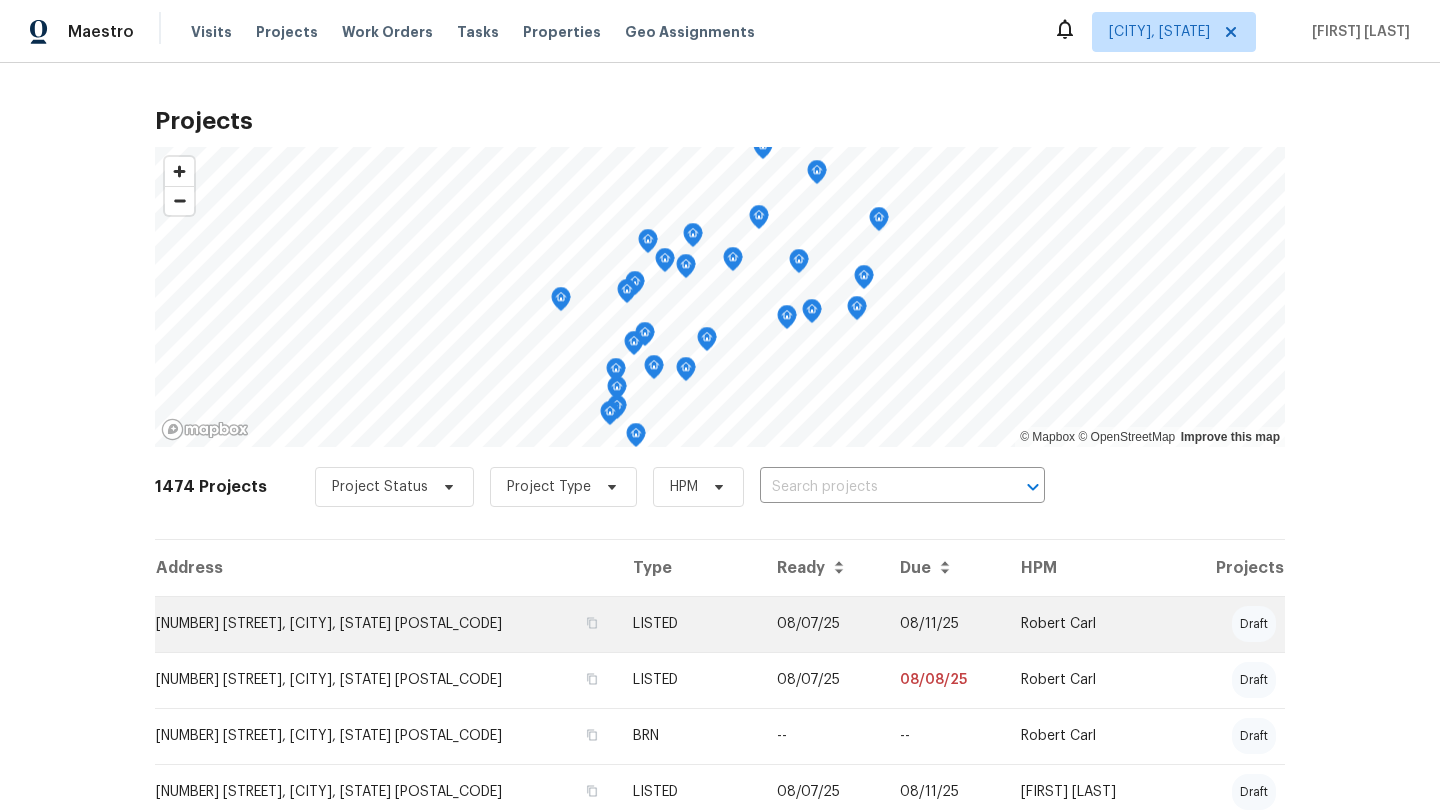 click on "[NUMBER] [STREET], [CITY], [STATE] [POSTAL_CODE]" at bounding box center (386, 624) 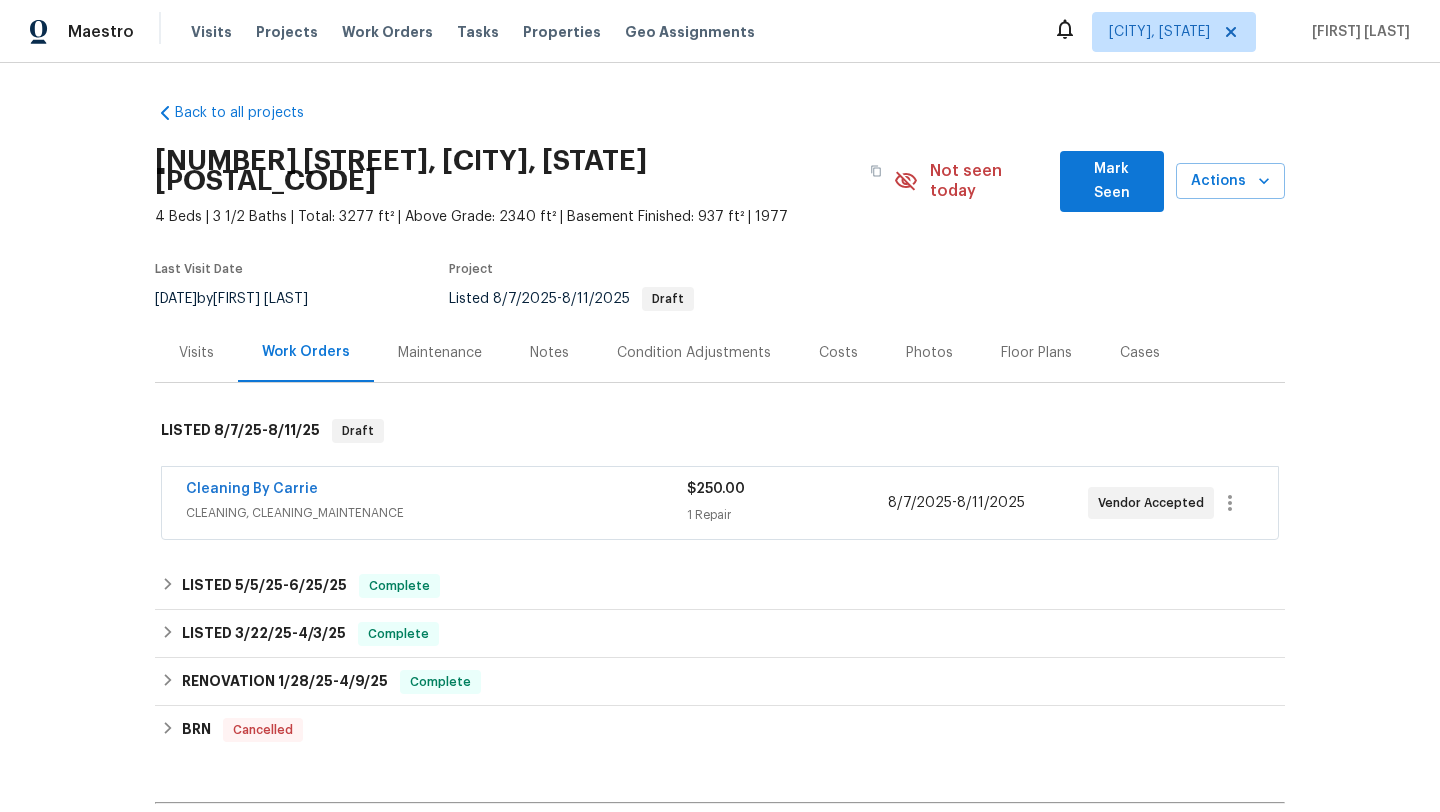 click on "Visits" at bounding box center [196, 353] 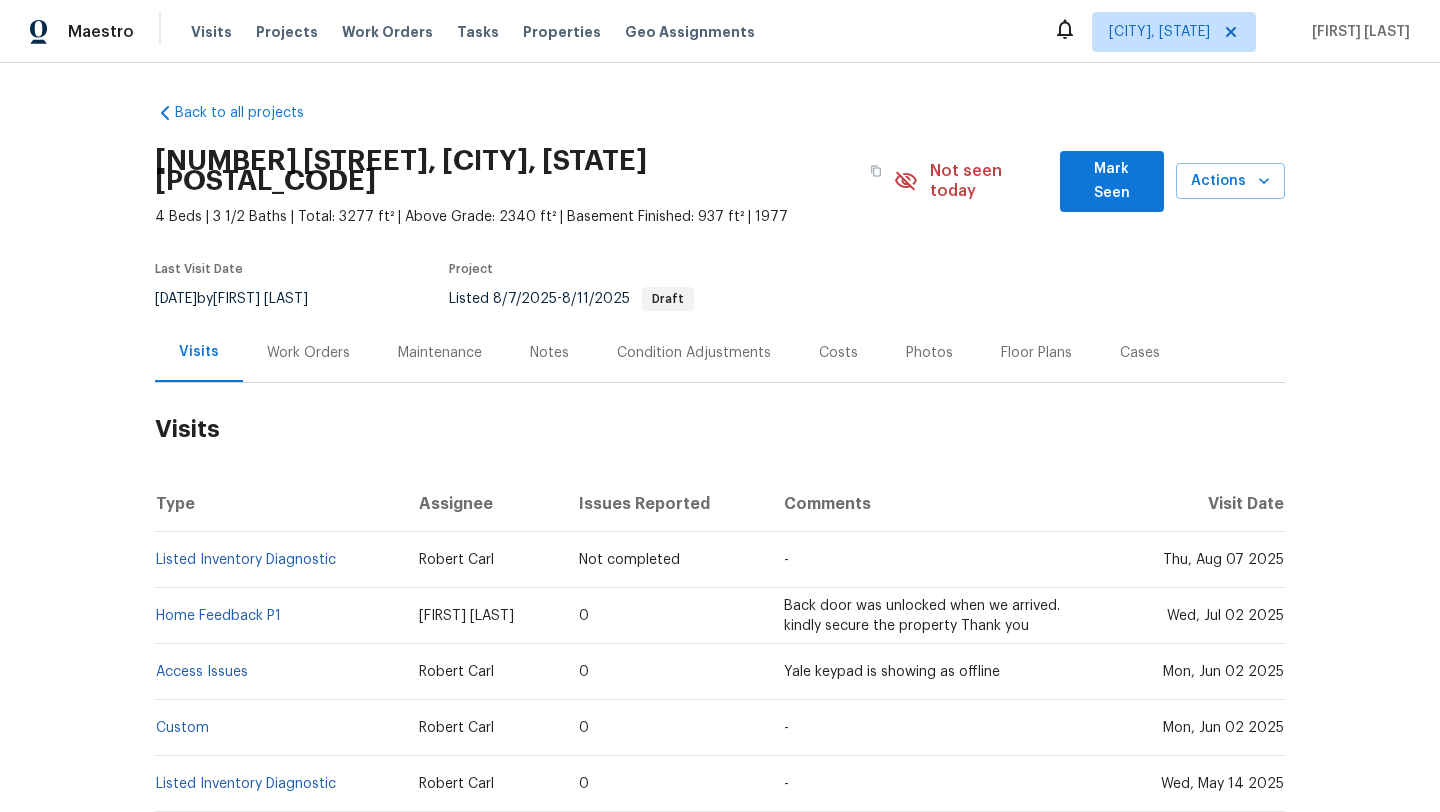 click on "Work Orders" at bounding box center [308, 353] 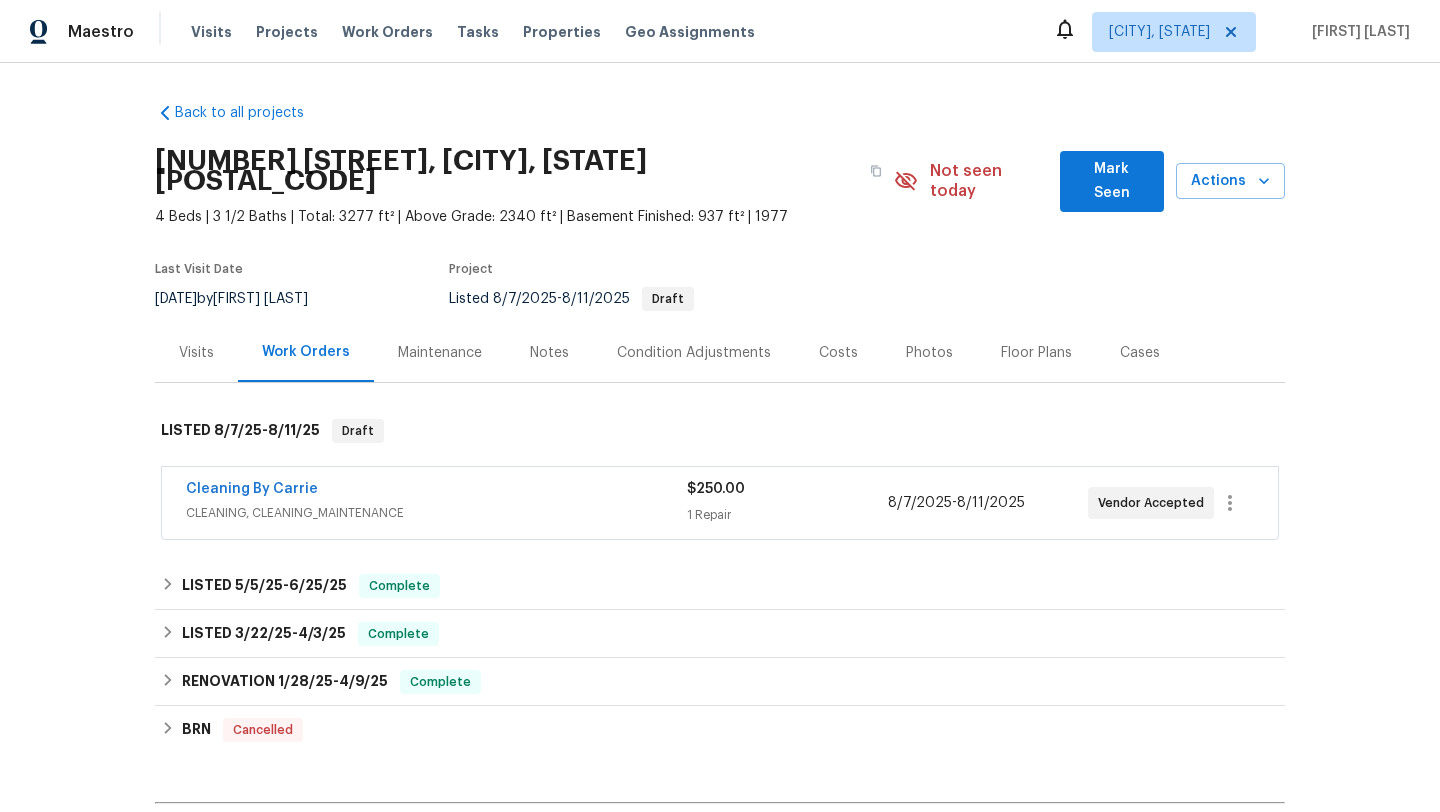 click on "Notes" at bounding box center (549, 352) 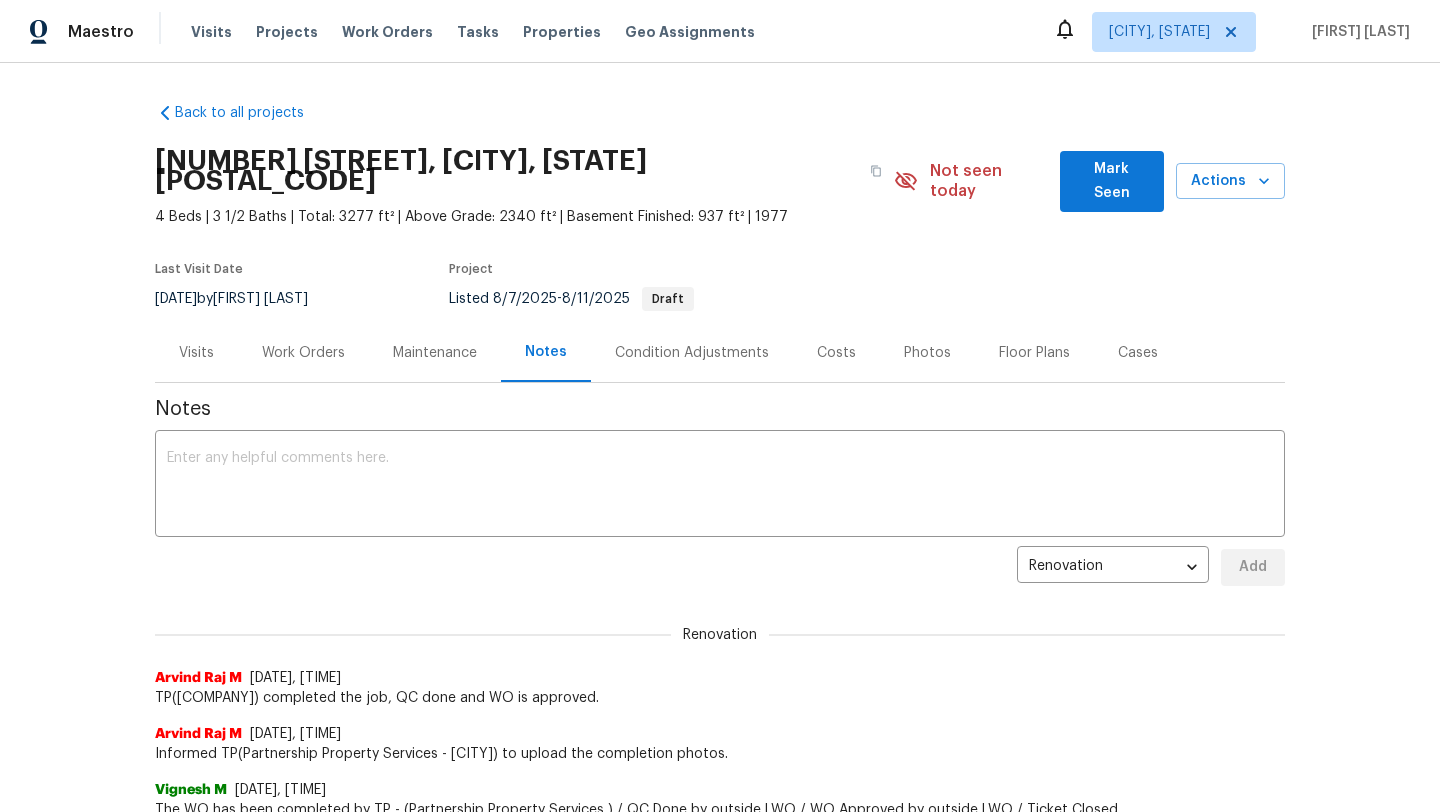 click on "Work Orders" at bounding box center [303, 353] 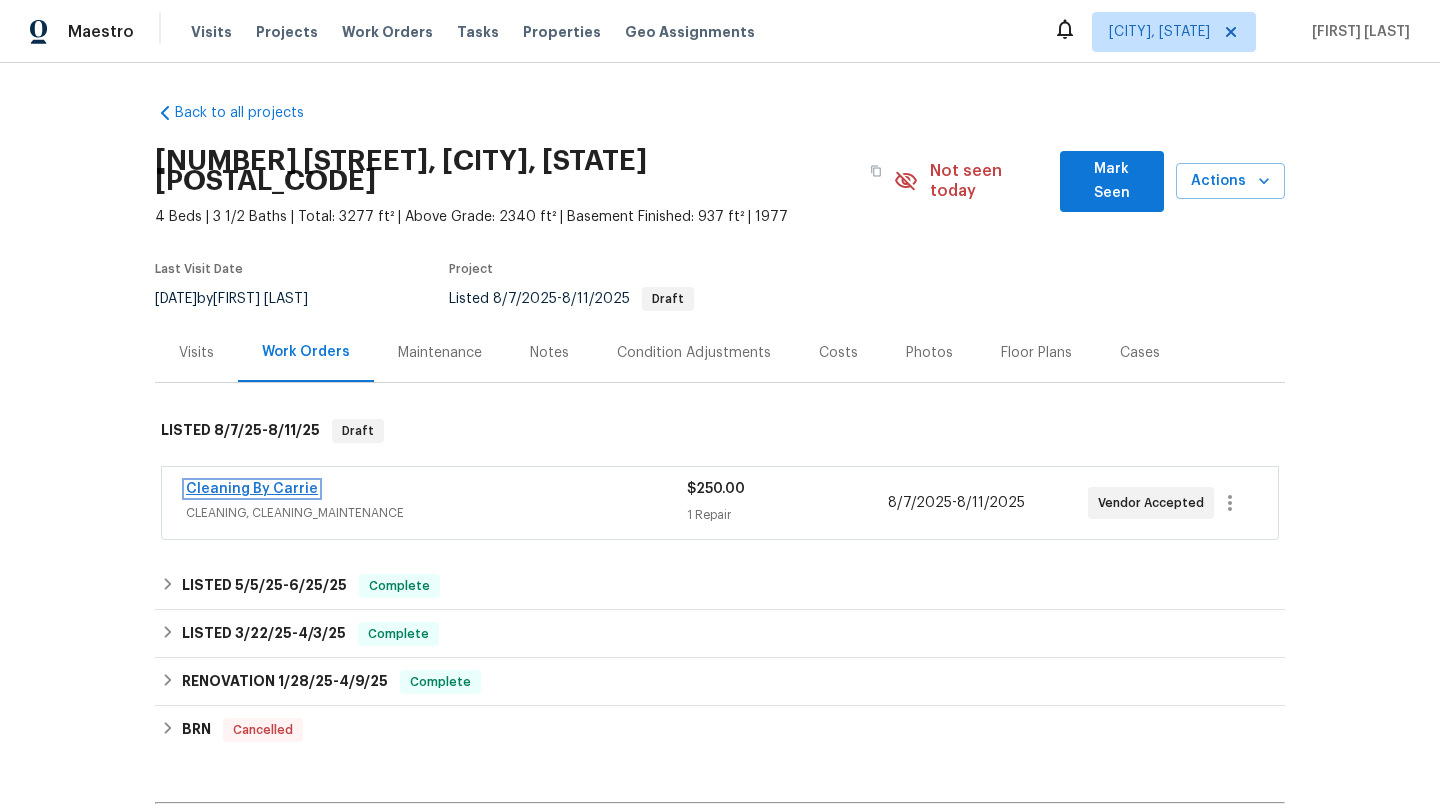 click on "Cleaning By Carrie" at bounding box center (252, 489) 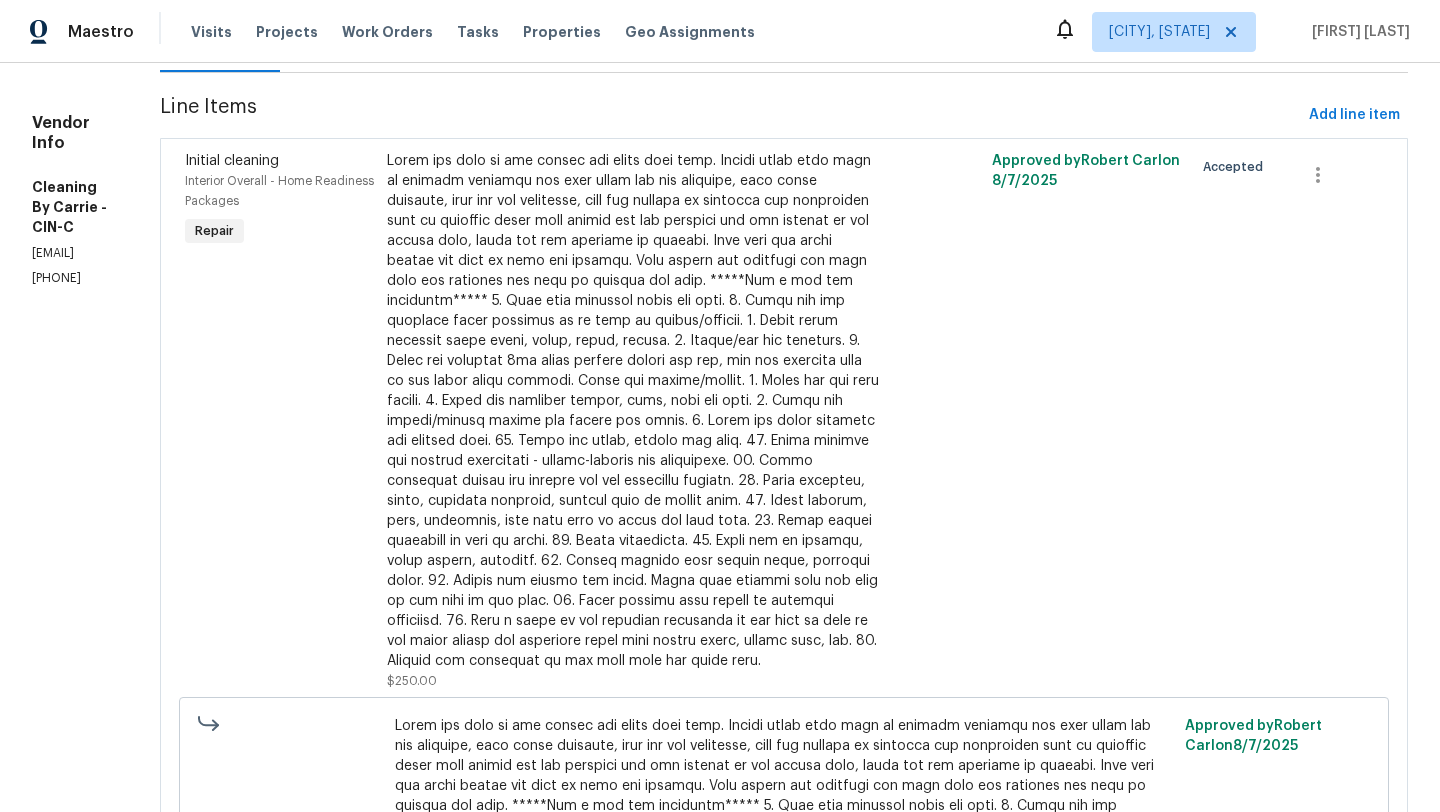 scroll, scrollTop: 0, scrollLeft: 0, axis: both 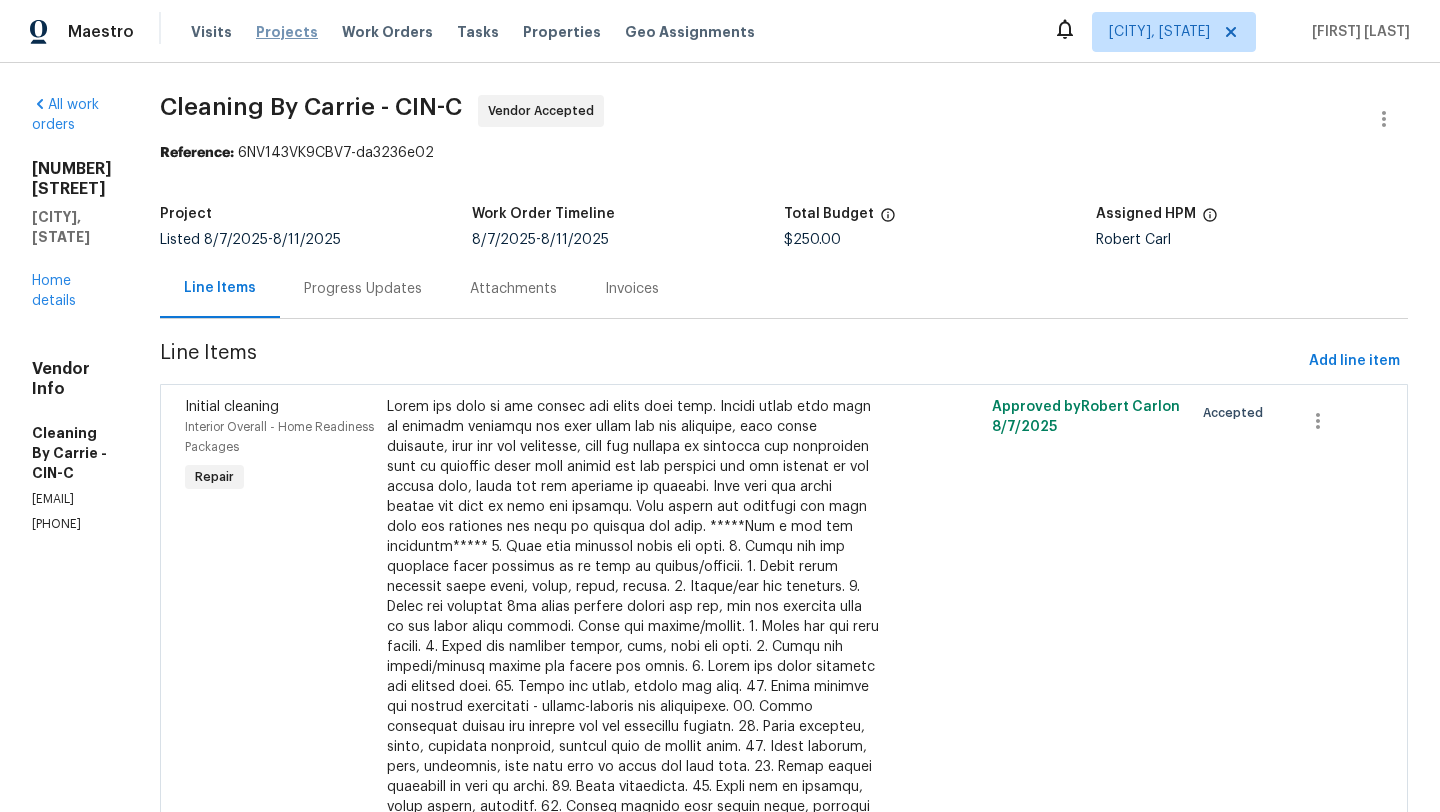 click on "Projects" at bounding box center [287, 32] 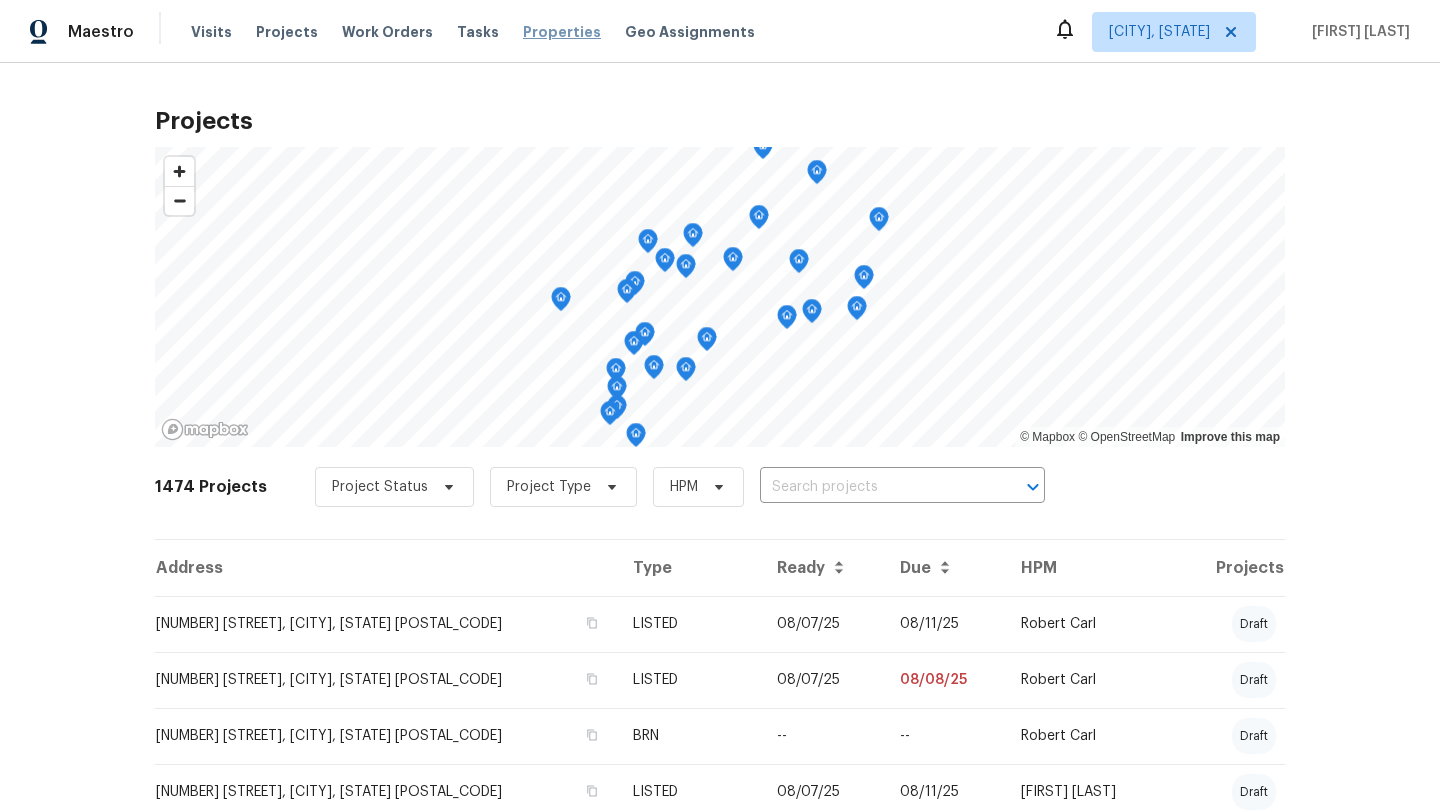 click on "Properties" at bounding box center [562, 32] 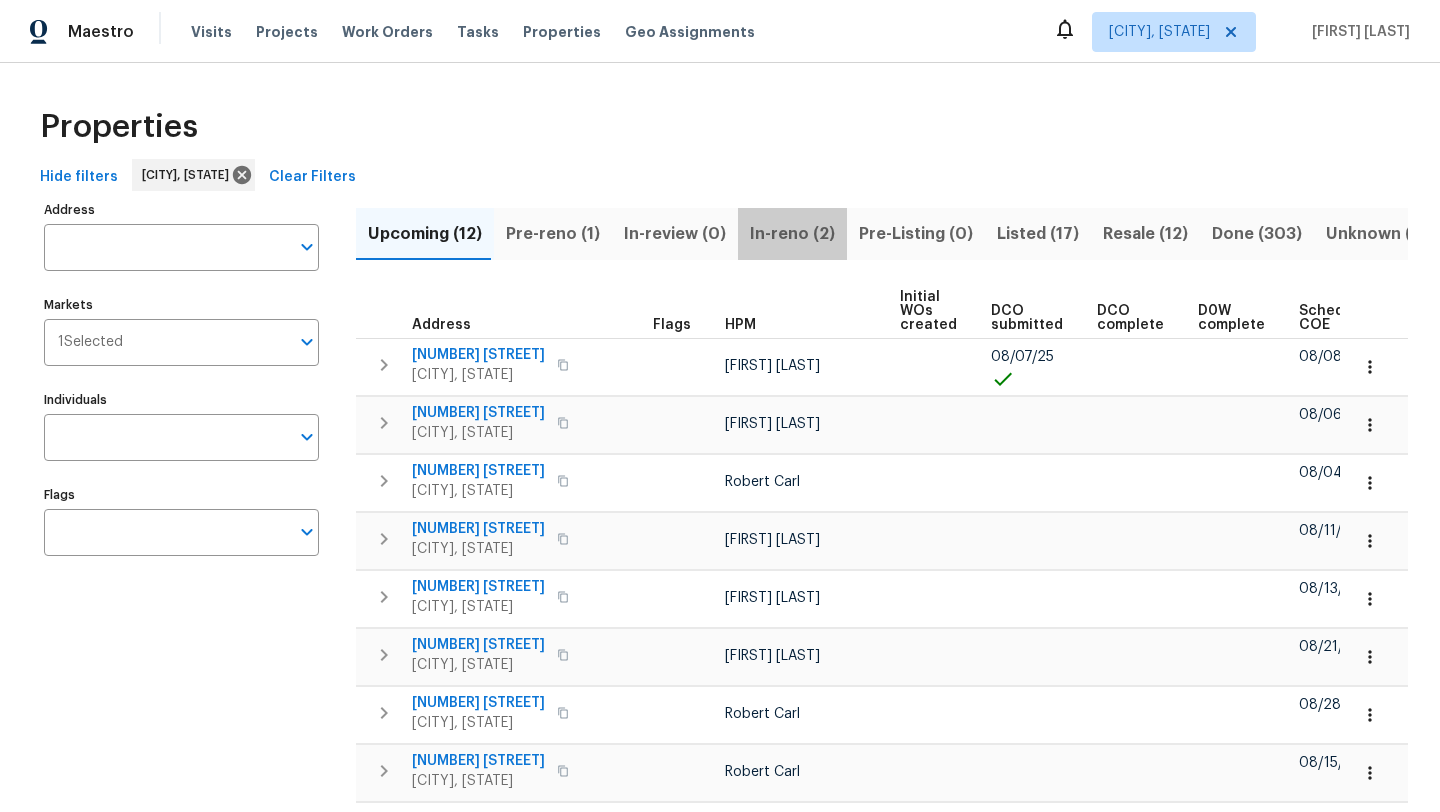click on "In-reno (2)" at bounding box center [792, 234] 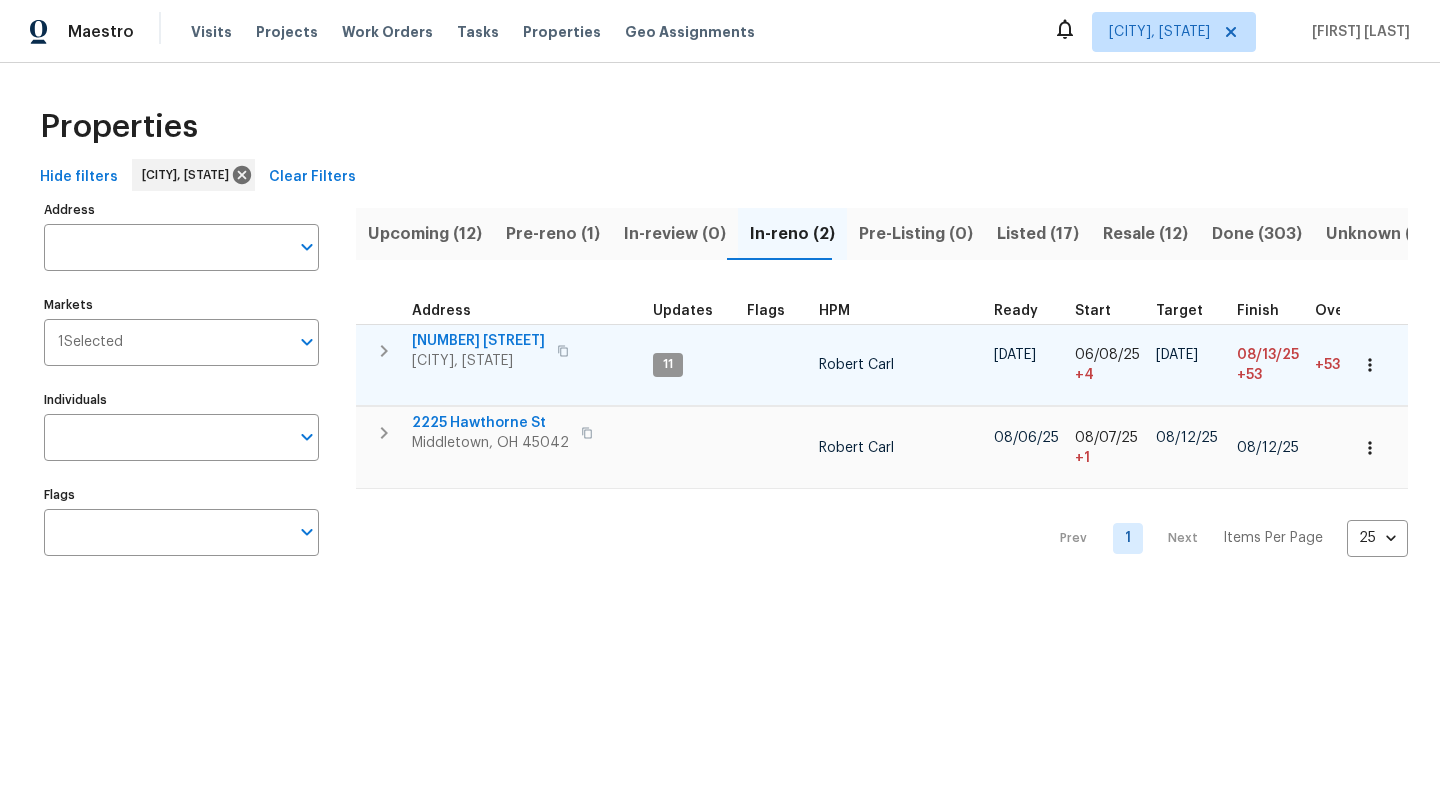 click on "[NUMBER] [STREET]" at bounding box center (478, 341) 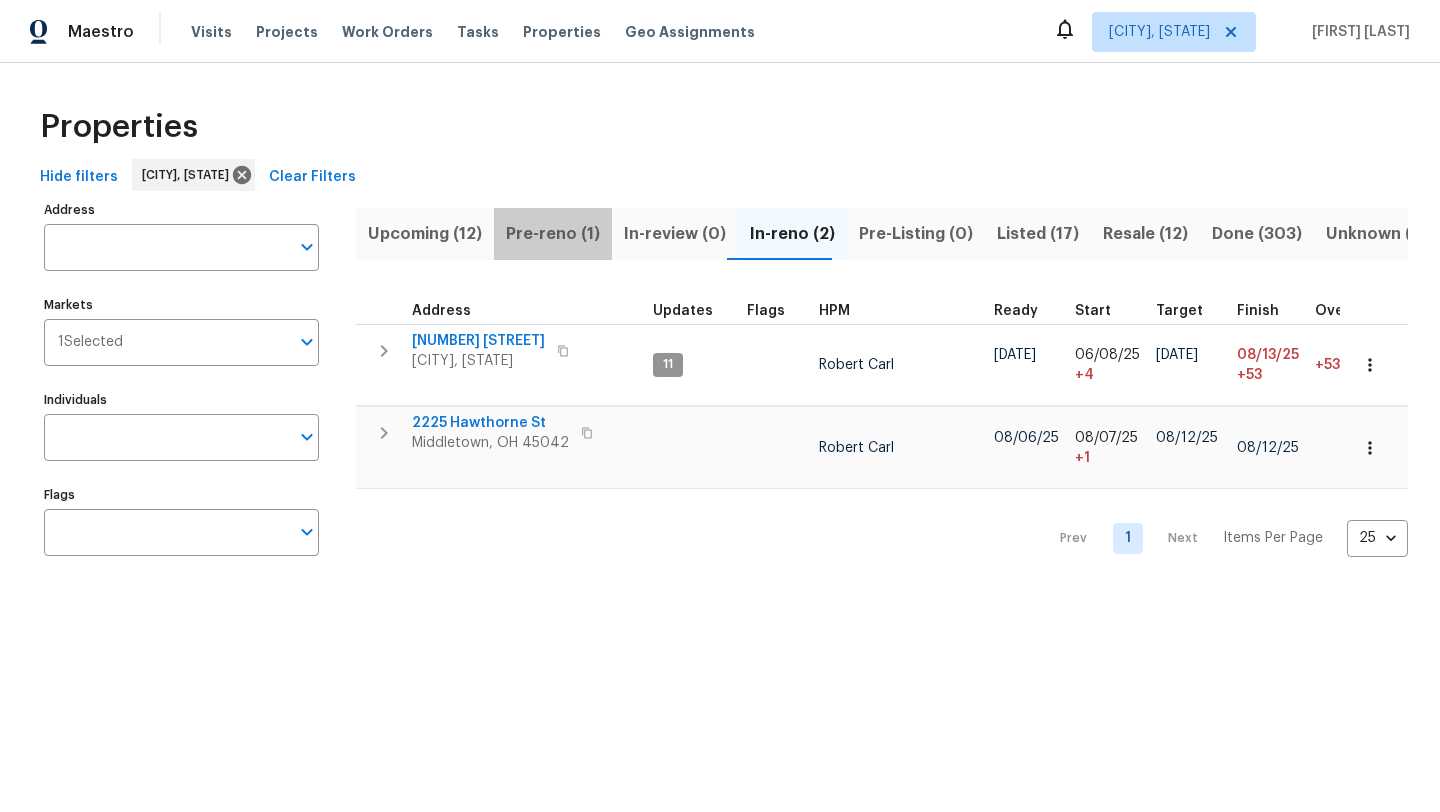 click on "Pre-reno (1)" at bounding box center (553, 234) 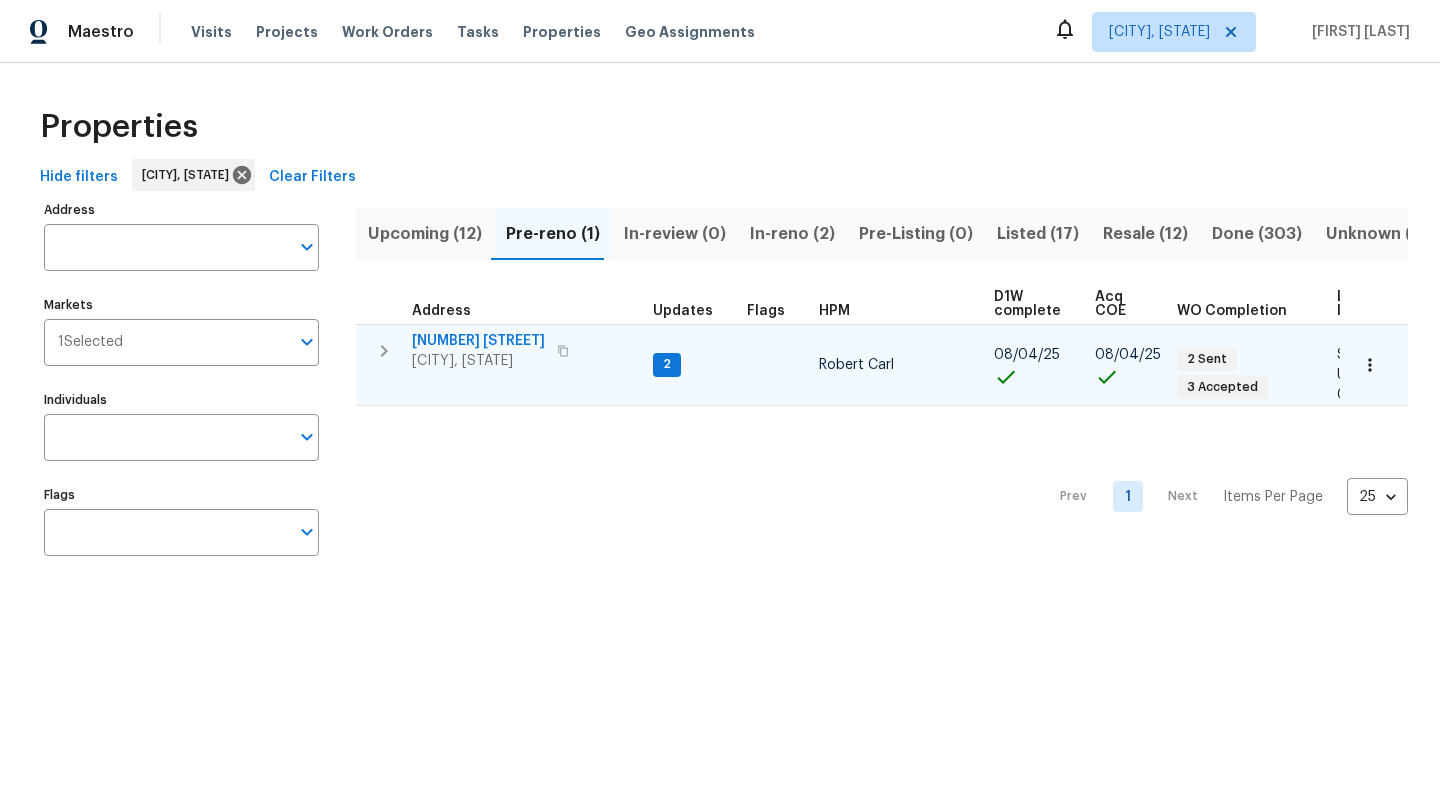 click on "[NUMBER] [STREET]" at bounding box center (478, 341) 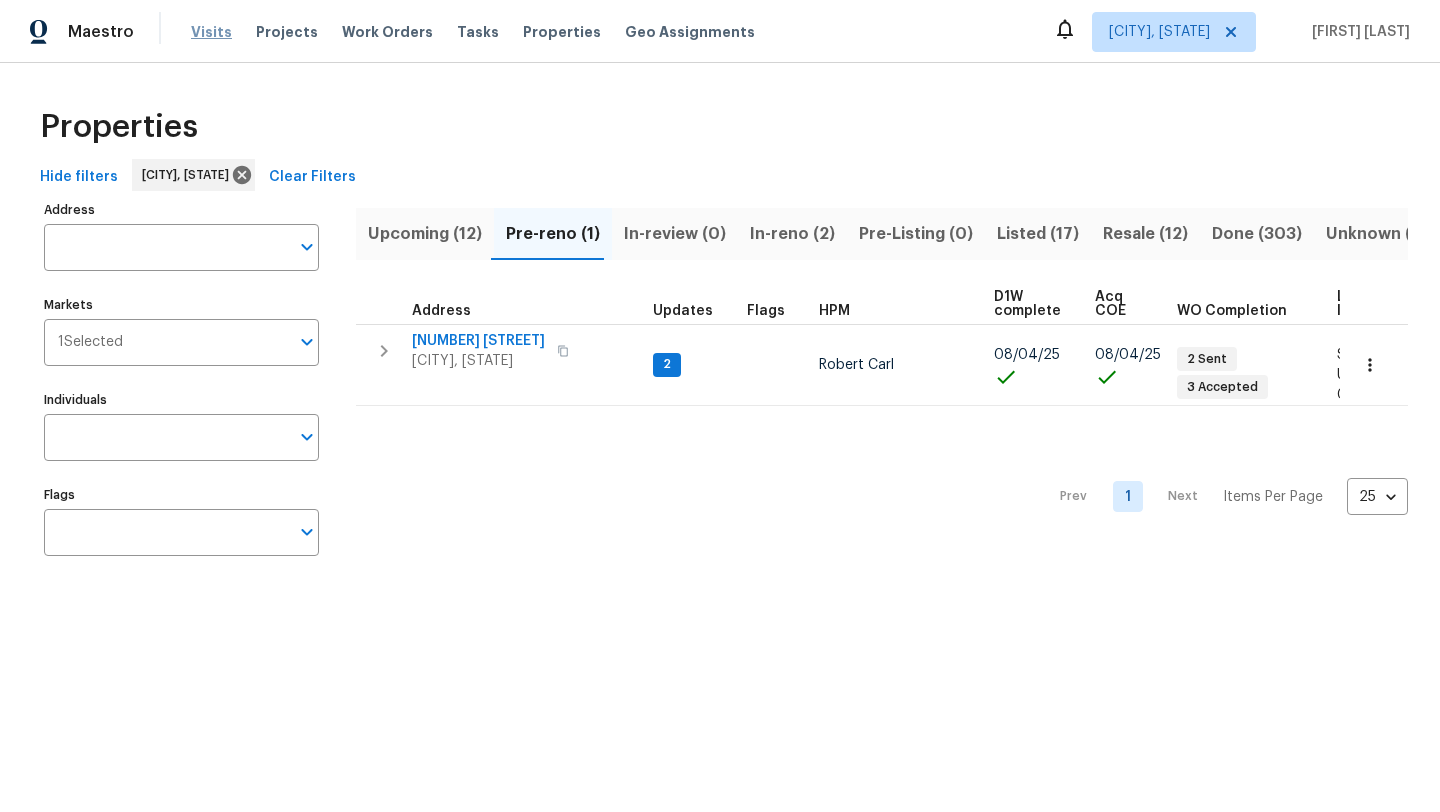 click on "Visits" at bounding box center (211, 32) 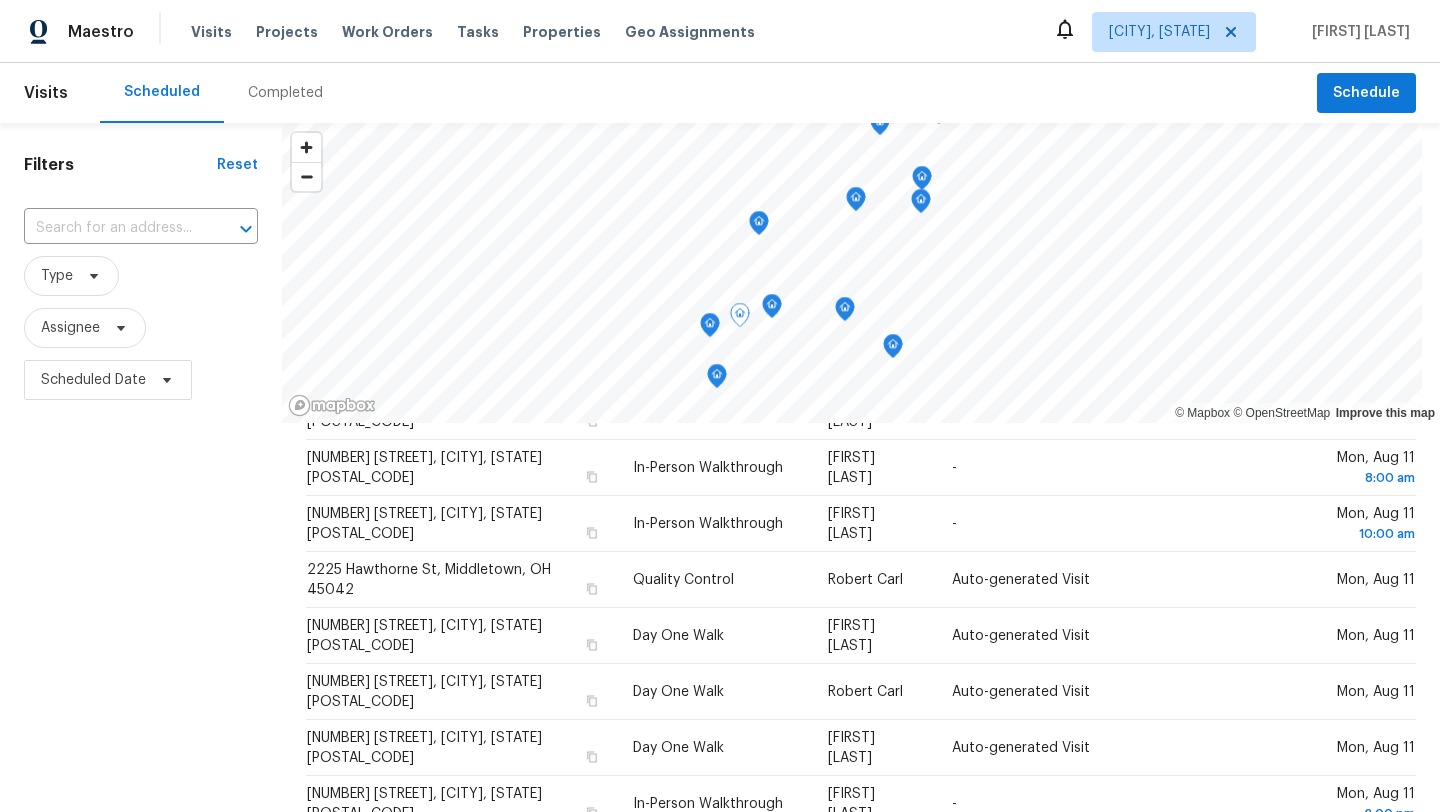 scroll, scrollTop: 273, scrollLeft: 0, axis: vertical 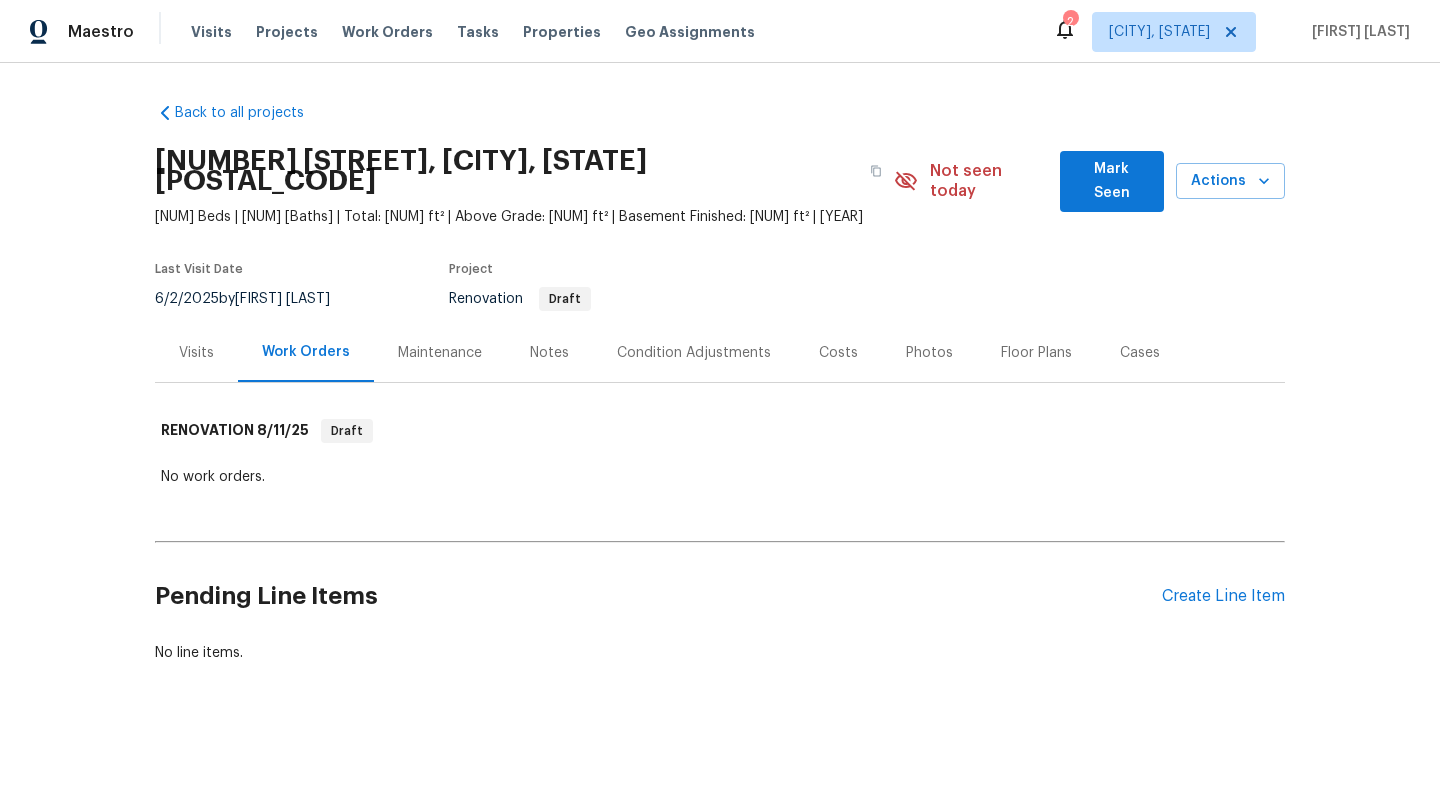 click on "Visits" at bounding box center (196, 353) 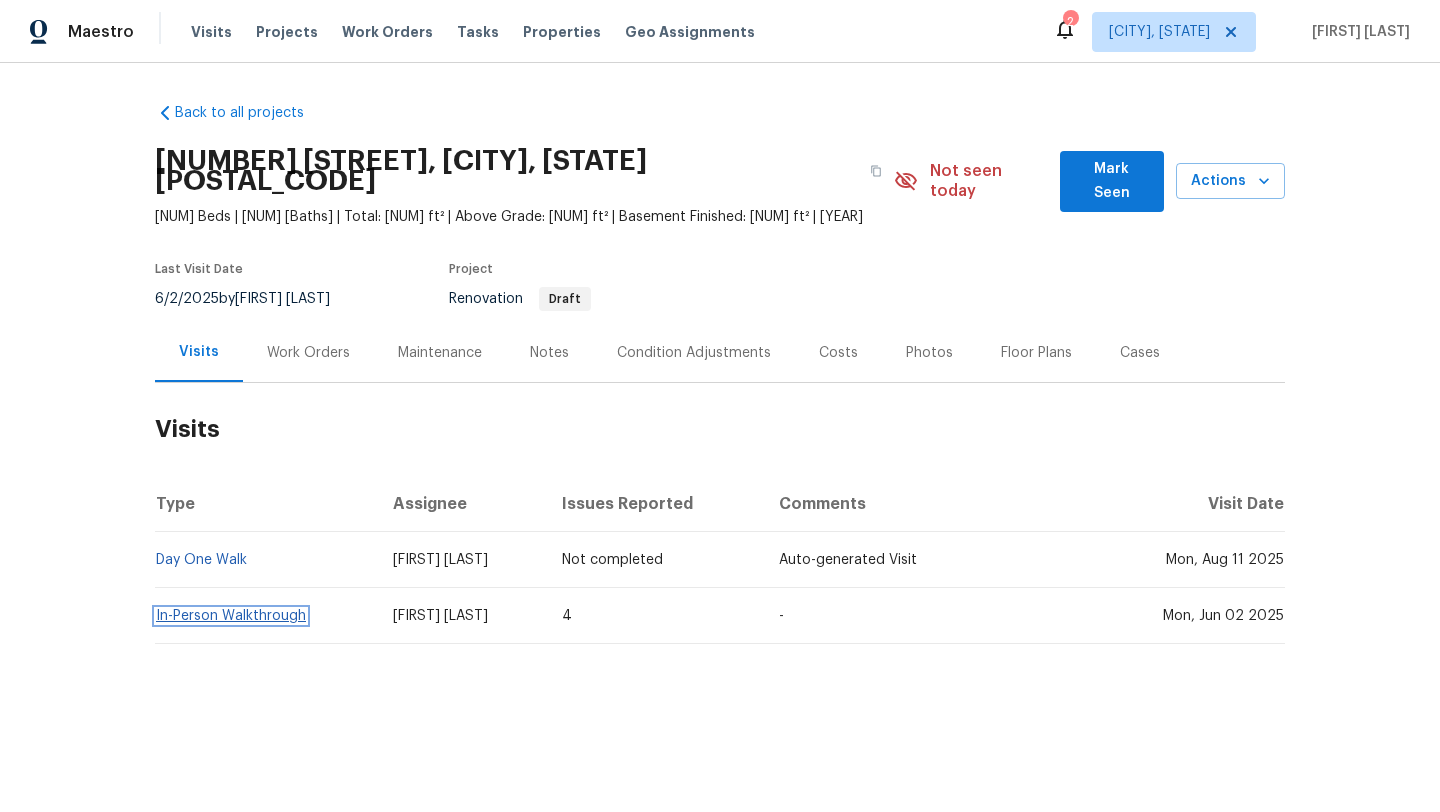 click on "In-Person Walkthrough" at bounding box center [231, 616] 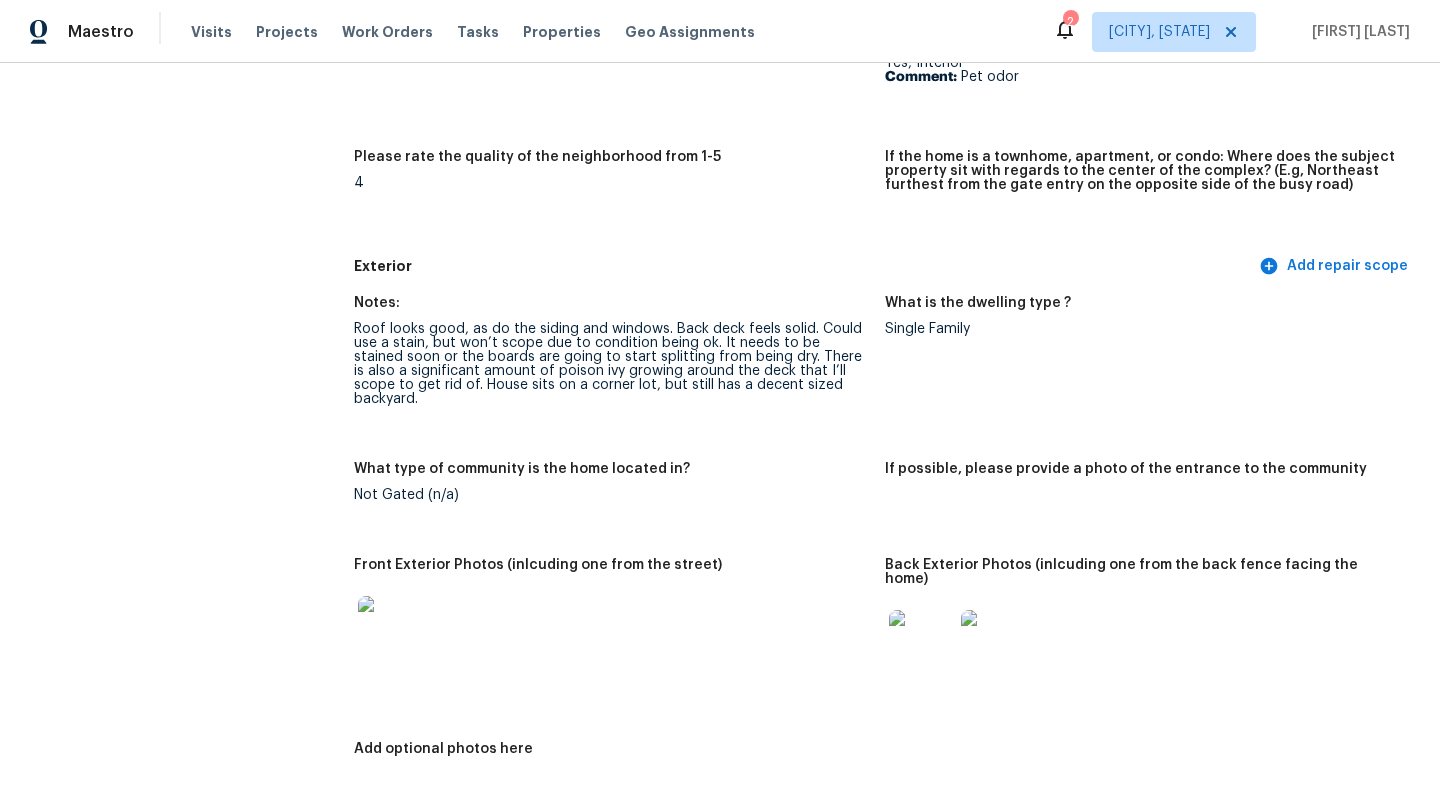 scroll, scrollTop: 0, scrollLeft: 0, axis: both 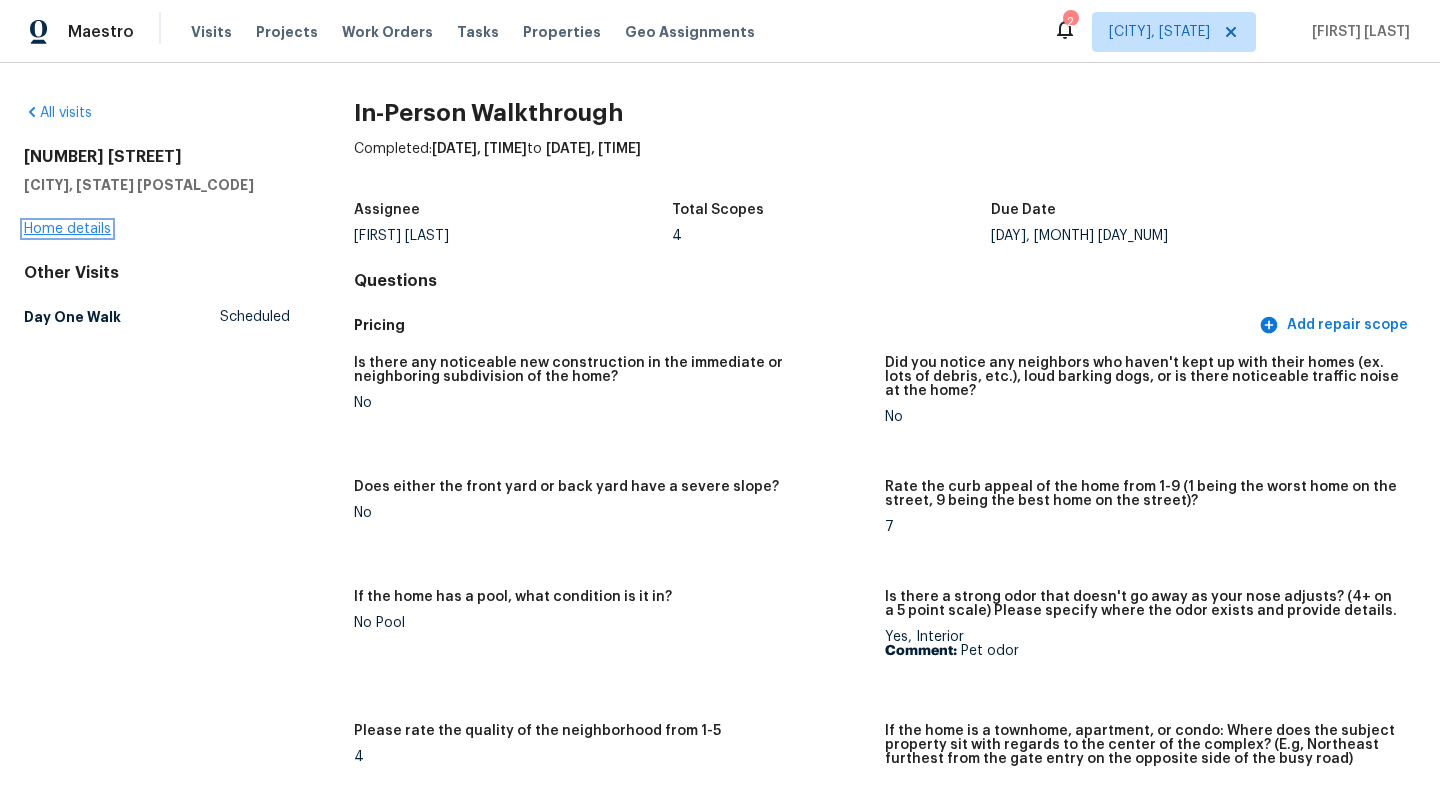 click on "Home details" at bounding box center [67, 229] 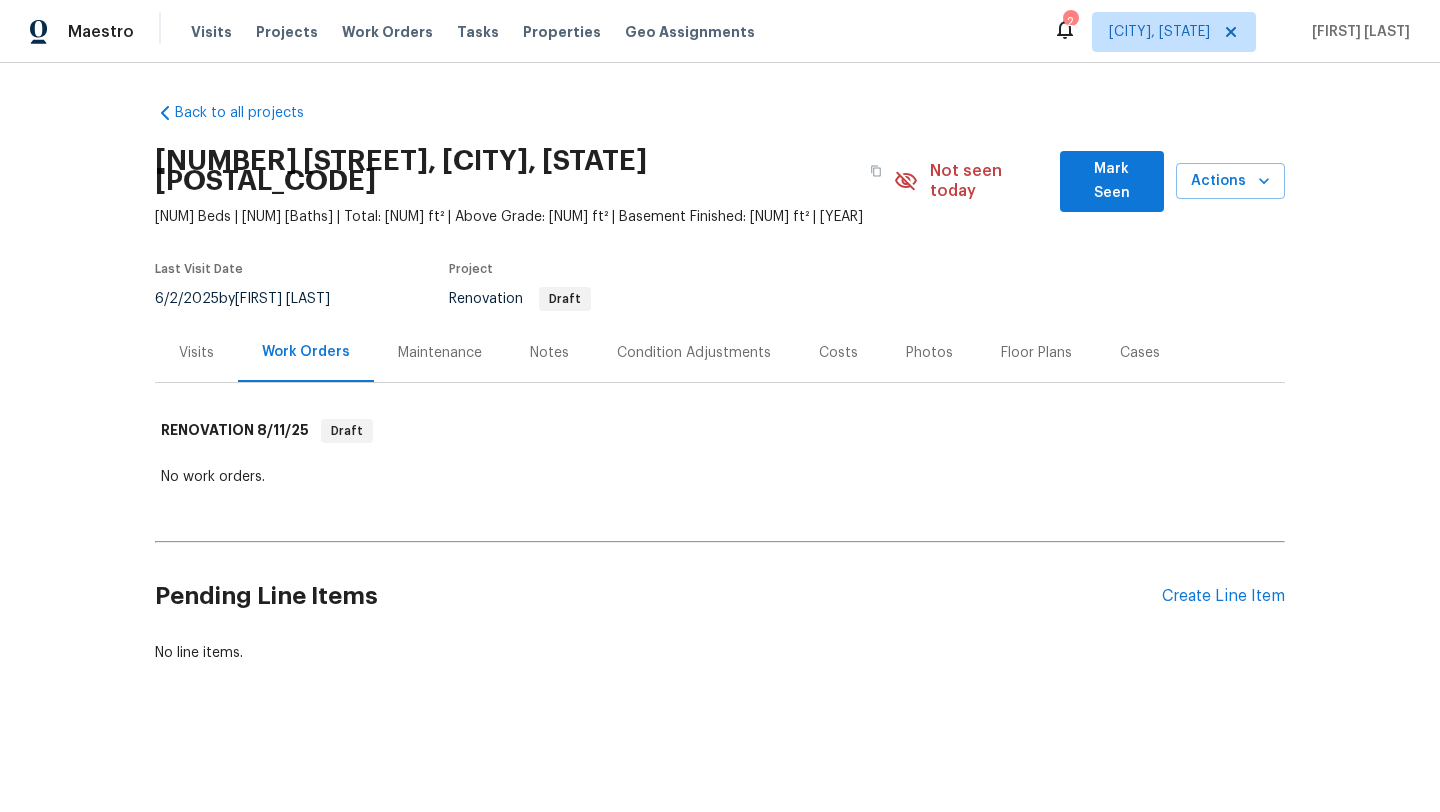 click on "Notes" at bounding box center [549, 353] 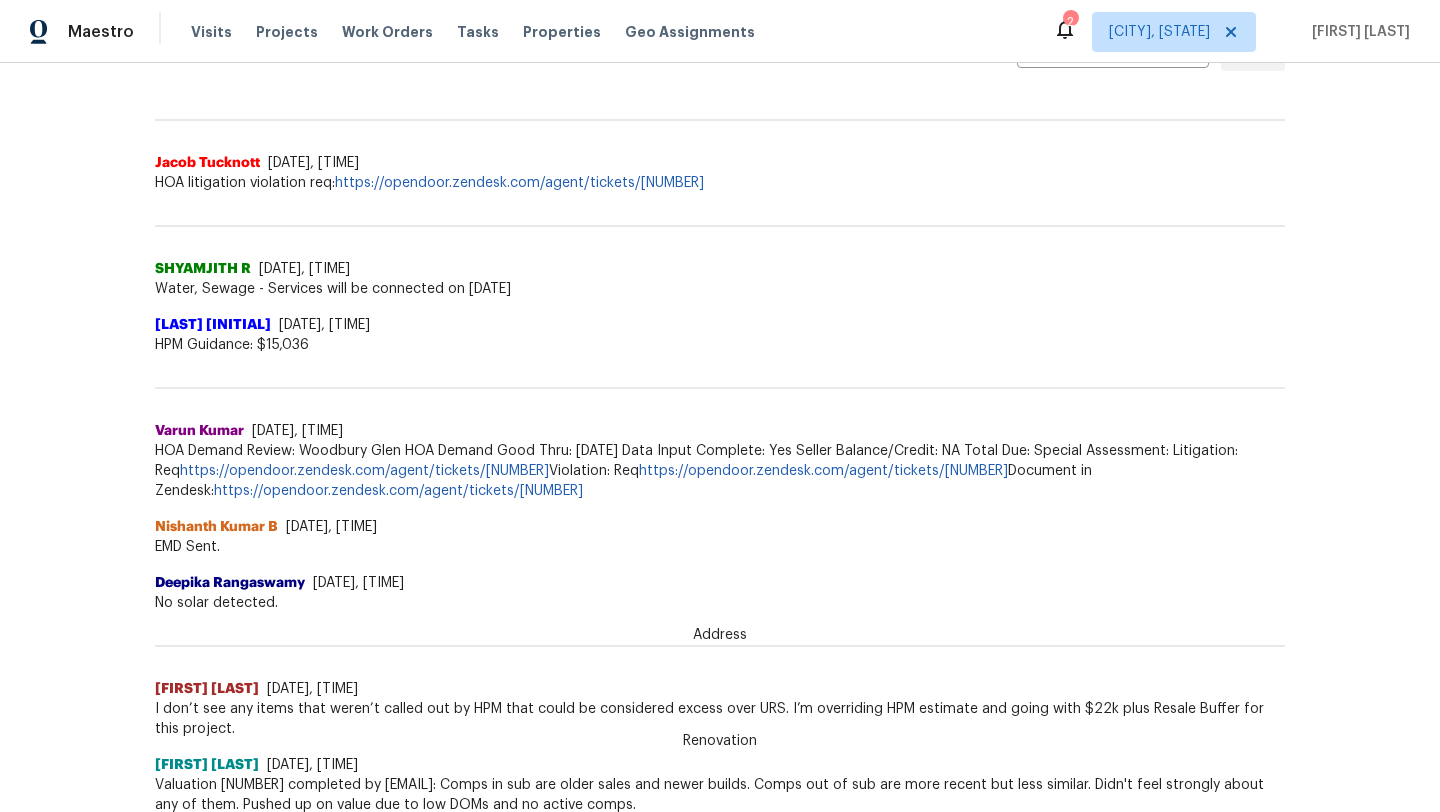scroll, scrollTop: 753, scrollLeft: 0, axis: vertical 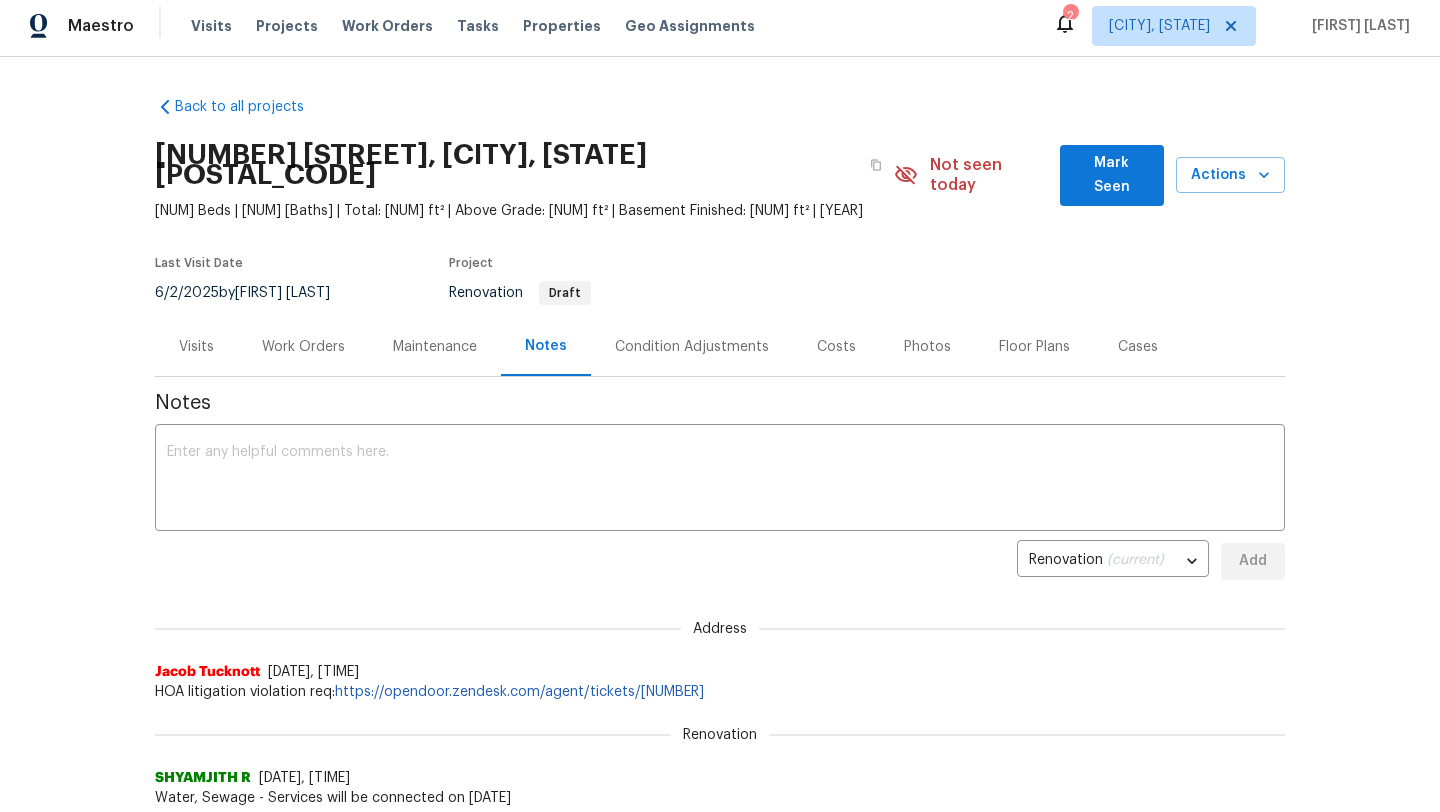 click on "Visits" at bounding box center (196, 347) 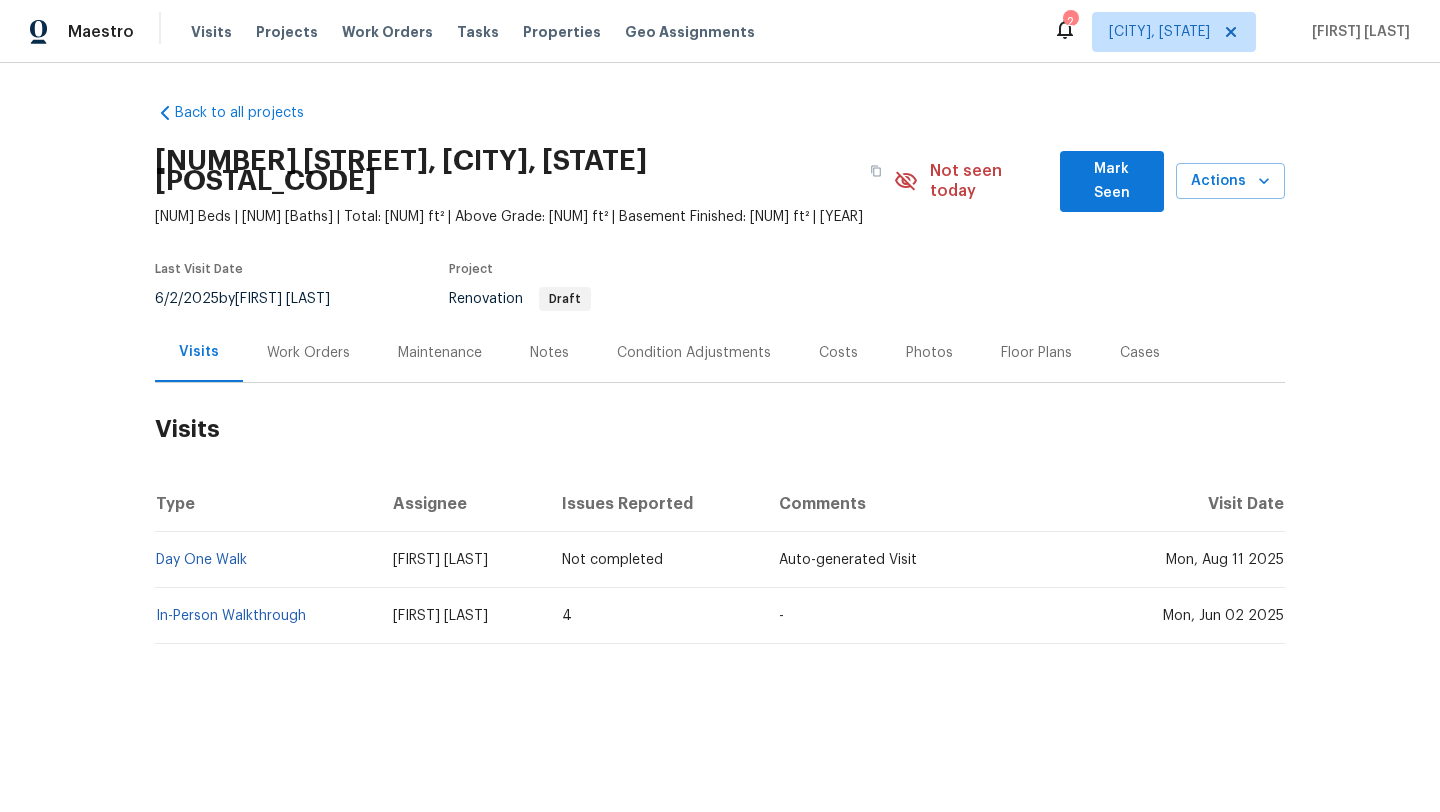 scroll, scrollTop: 0, scrollLeft: 0, axis: both 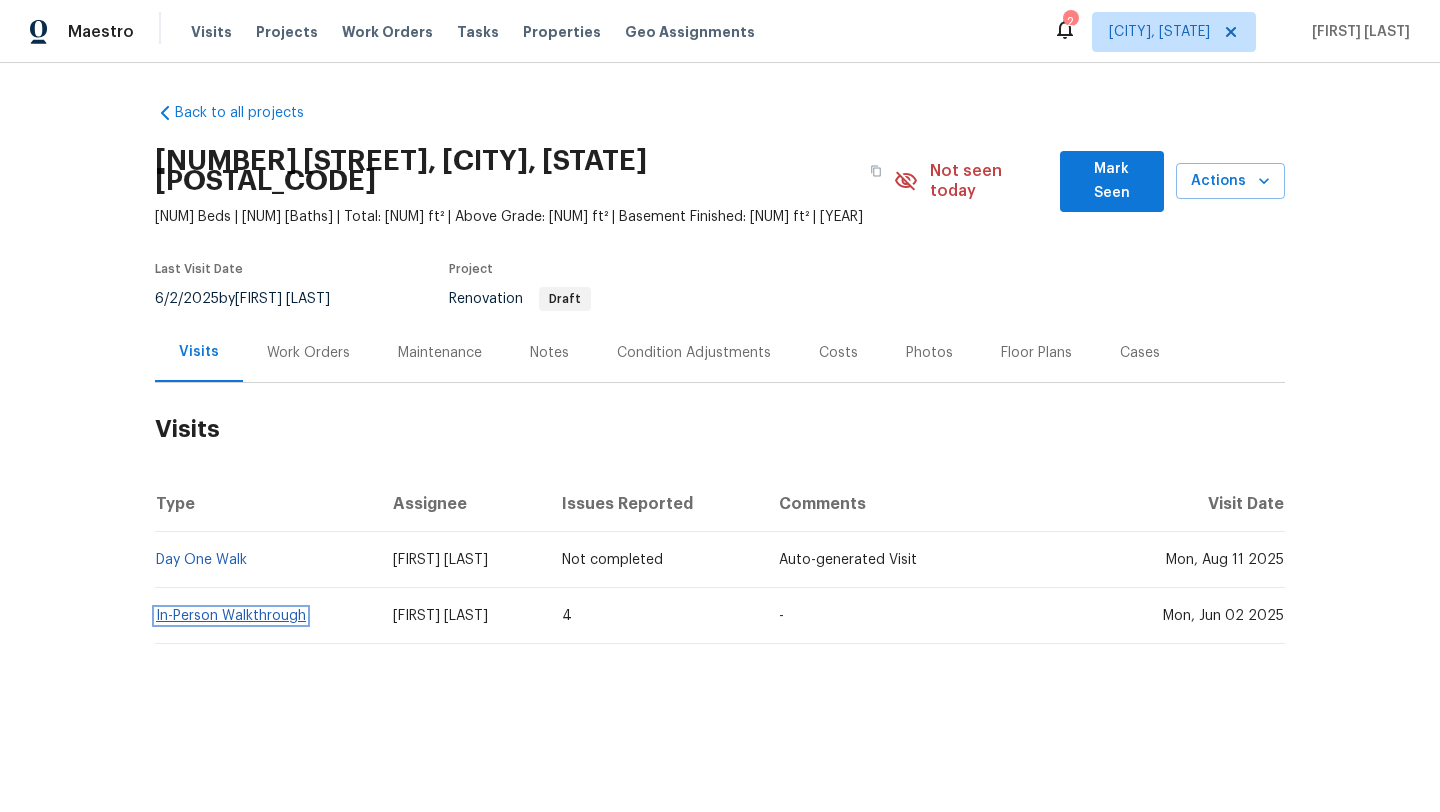 click on "In-Person Walkthrough" at bounding box center (231, 616) 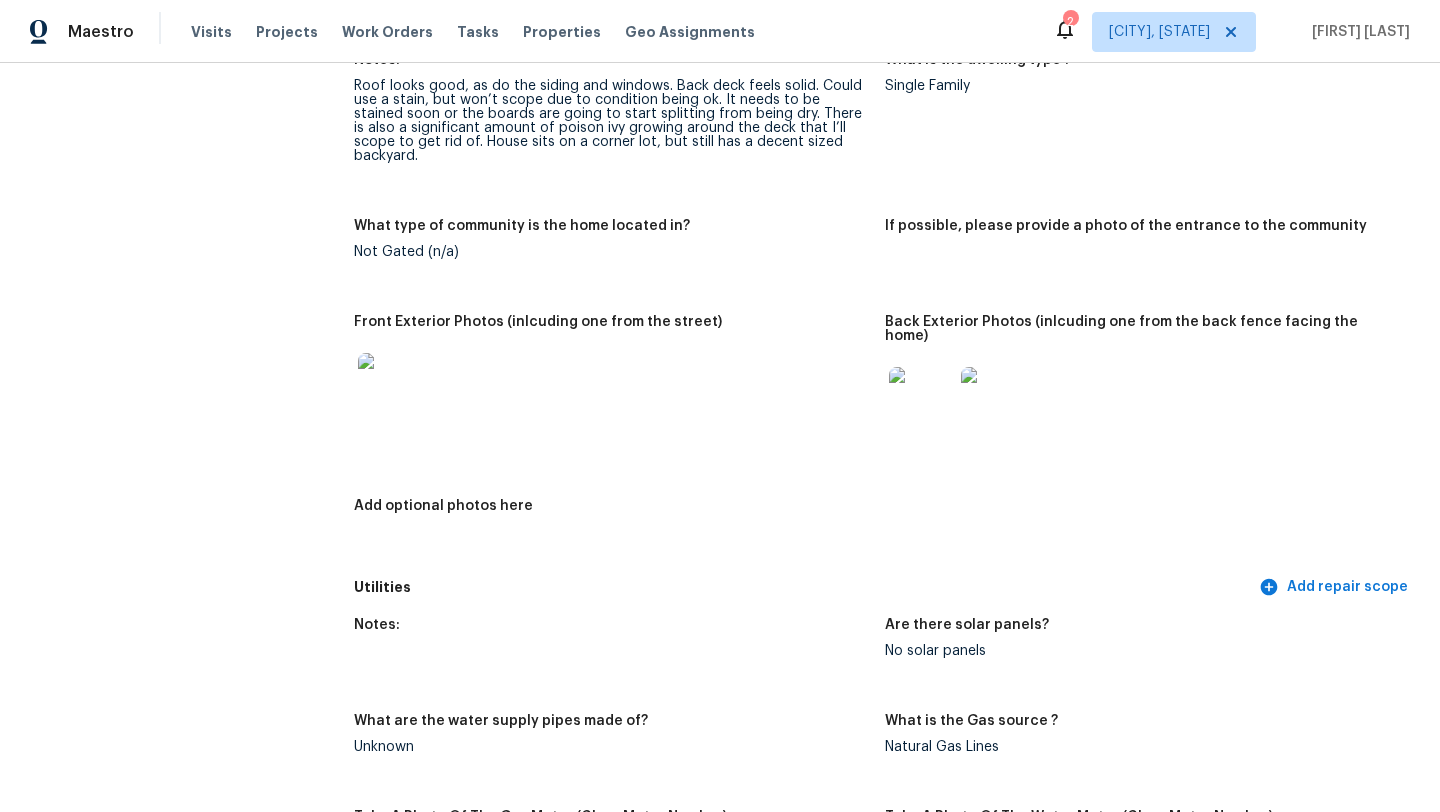 scroll, scrollTop: 0, scrollLeft: 0, axis: both 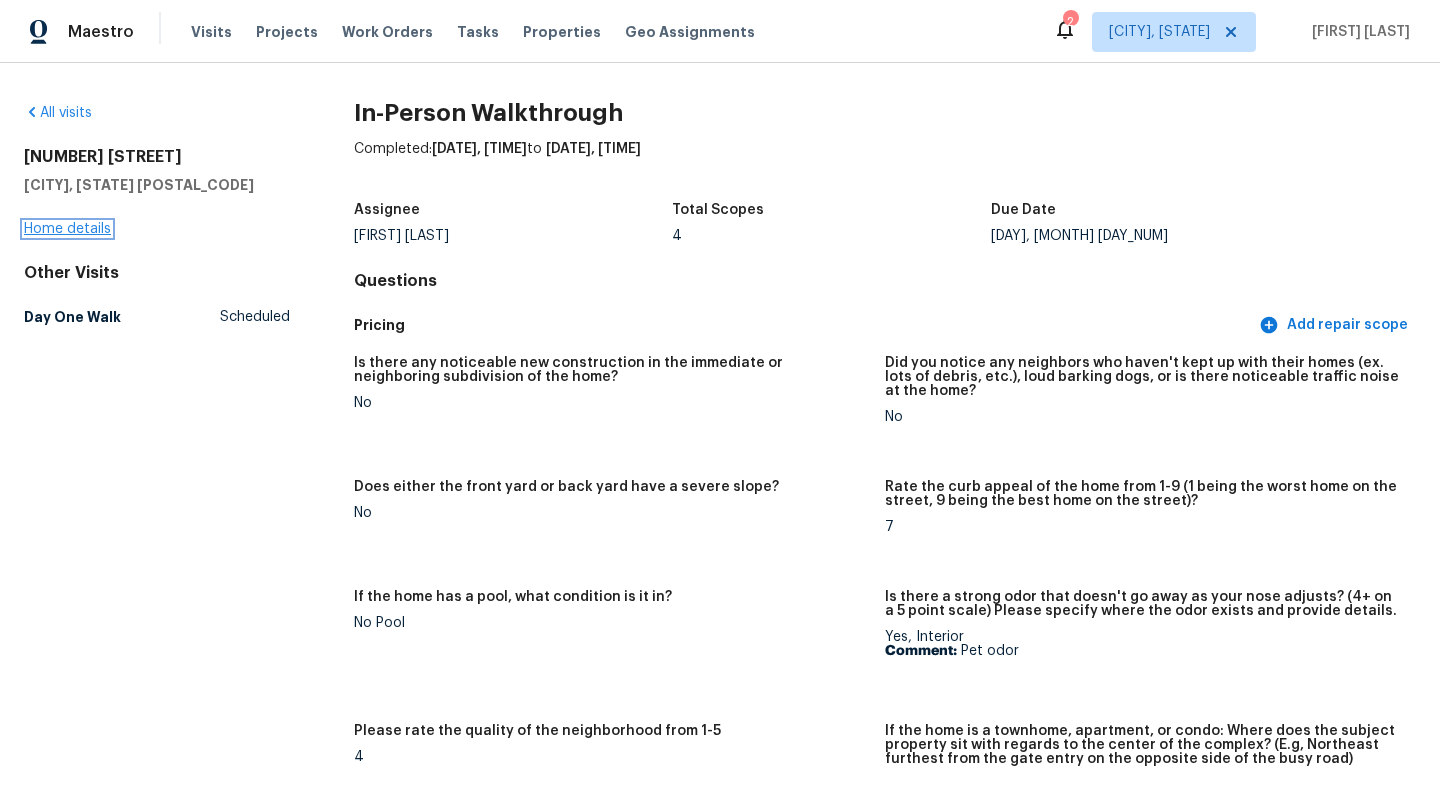 click on "Home details" at bounding box center [67, 229] 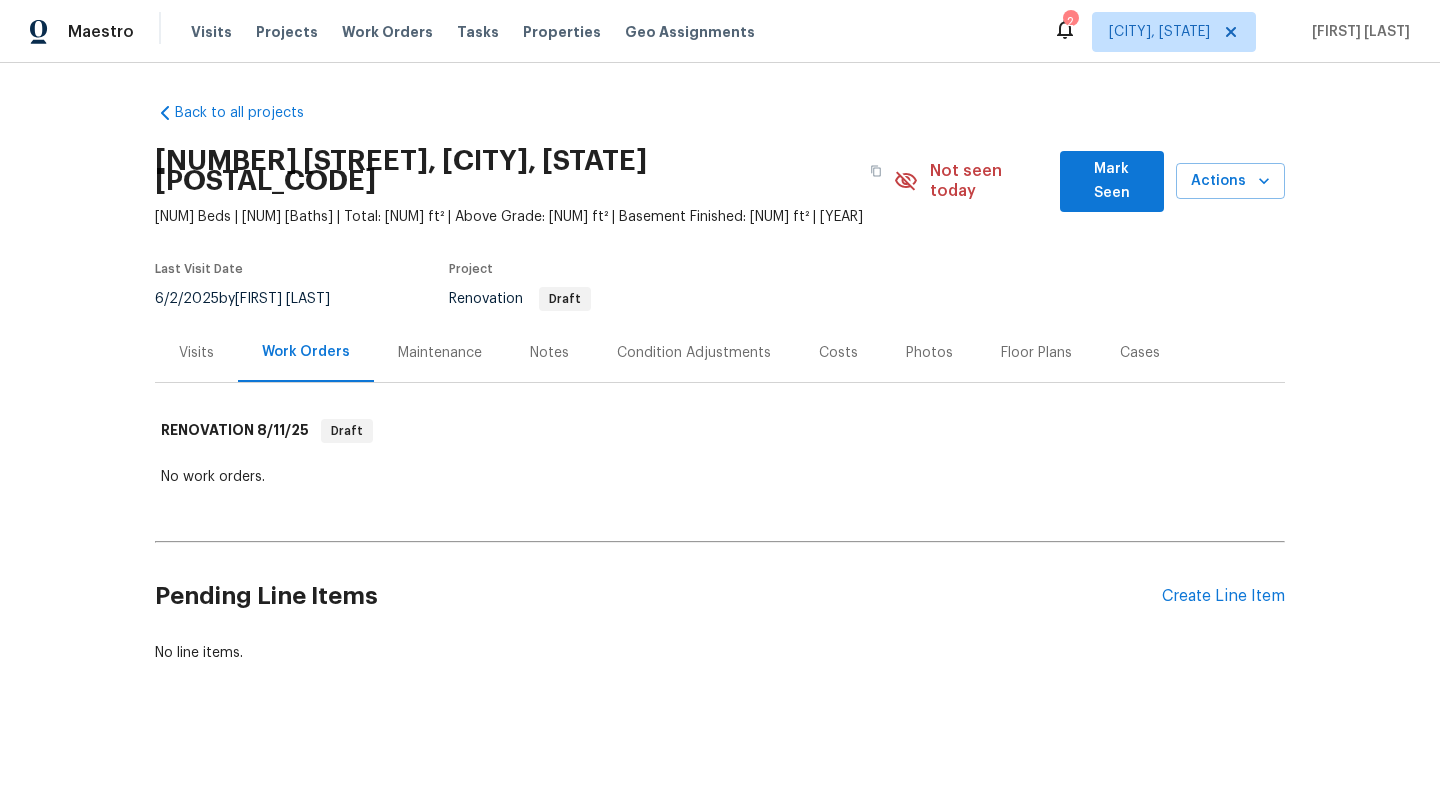 click on "Notes" at bounding box center [549, 353] 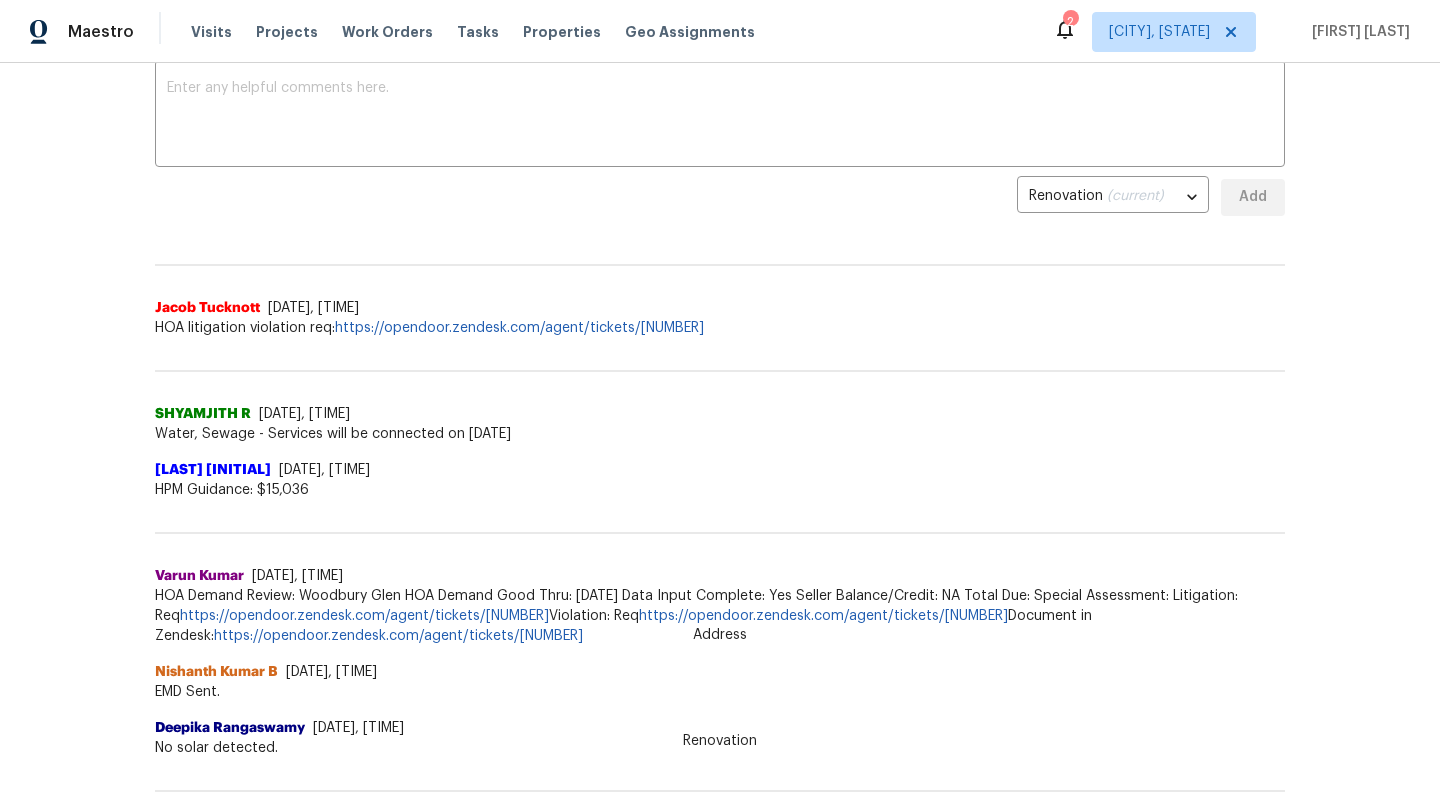 scroll, scrollTop: 753, scrollLeft: 0, axis: vertical 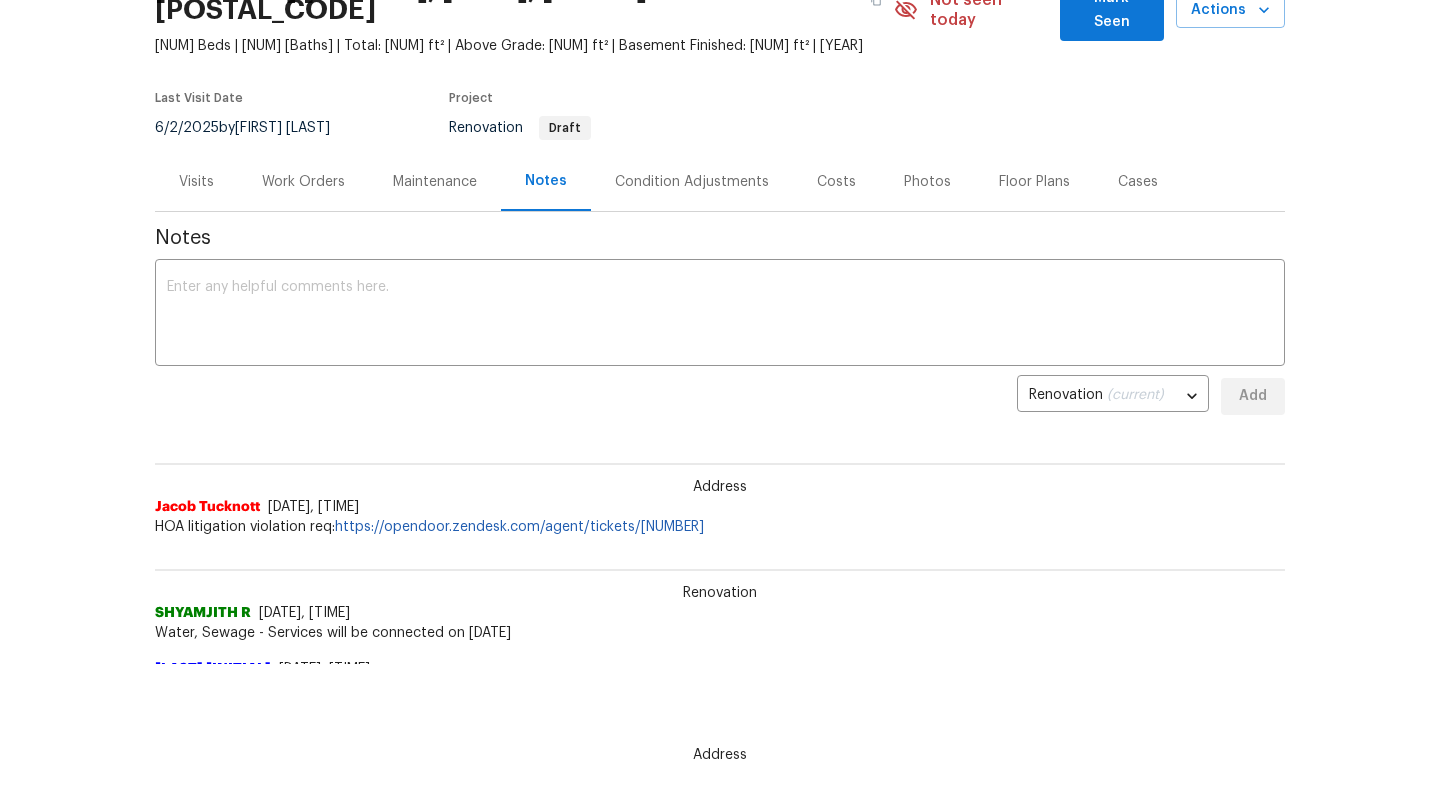 click on "Visits" at bounding box center [196, 182] 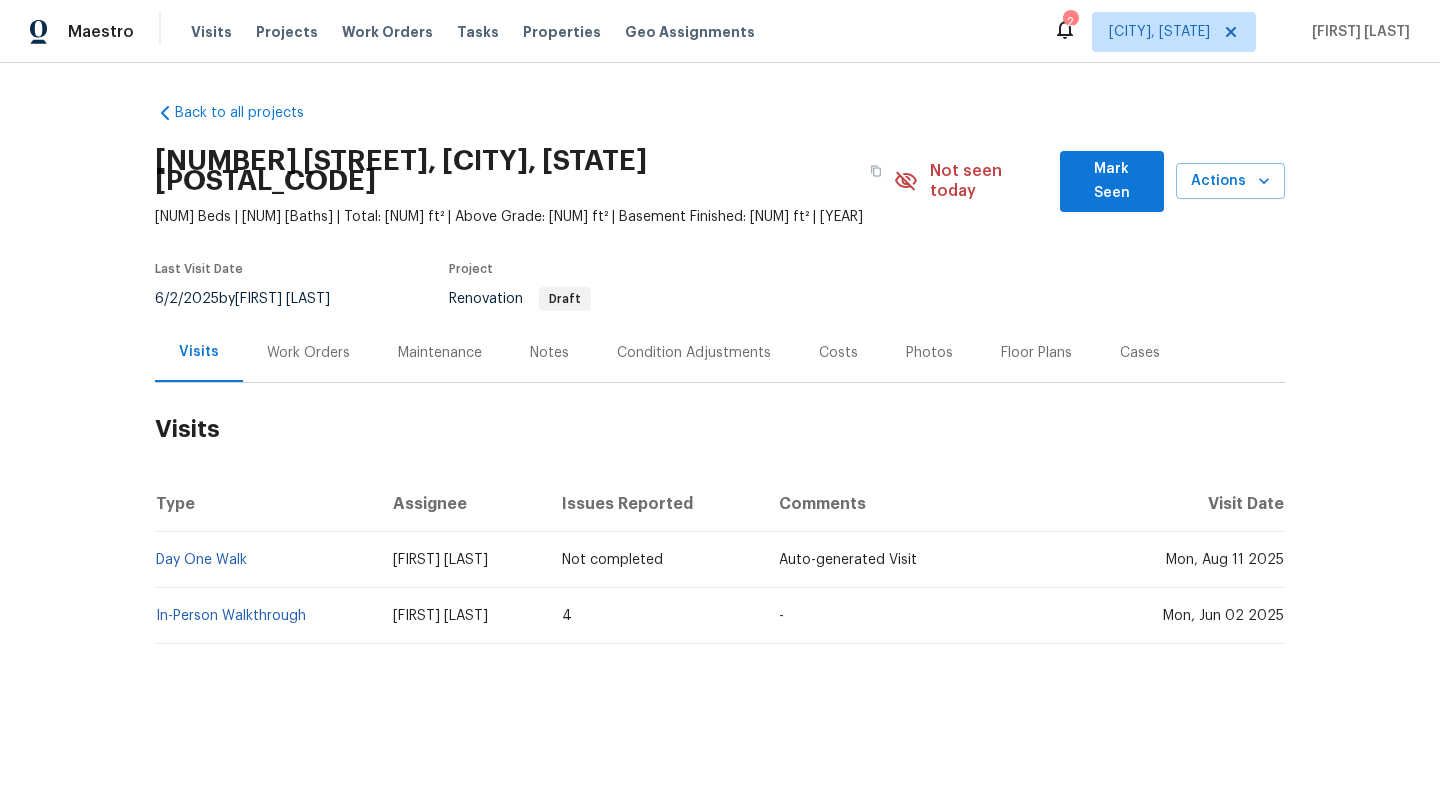scroll, scrollTop: 0, scrollLeft: 0, axis: both 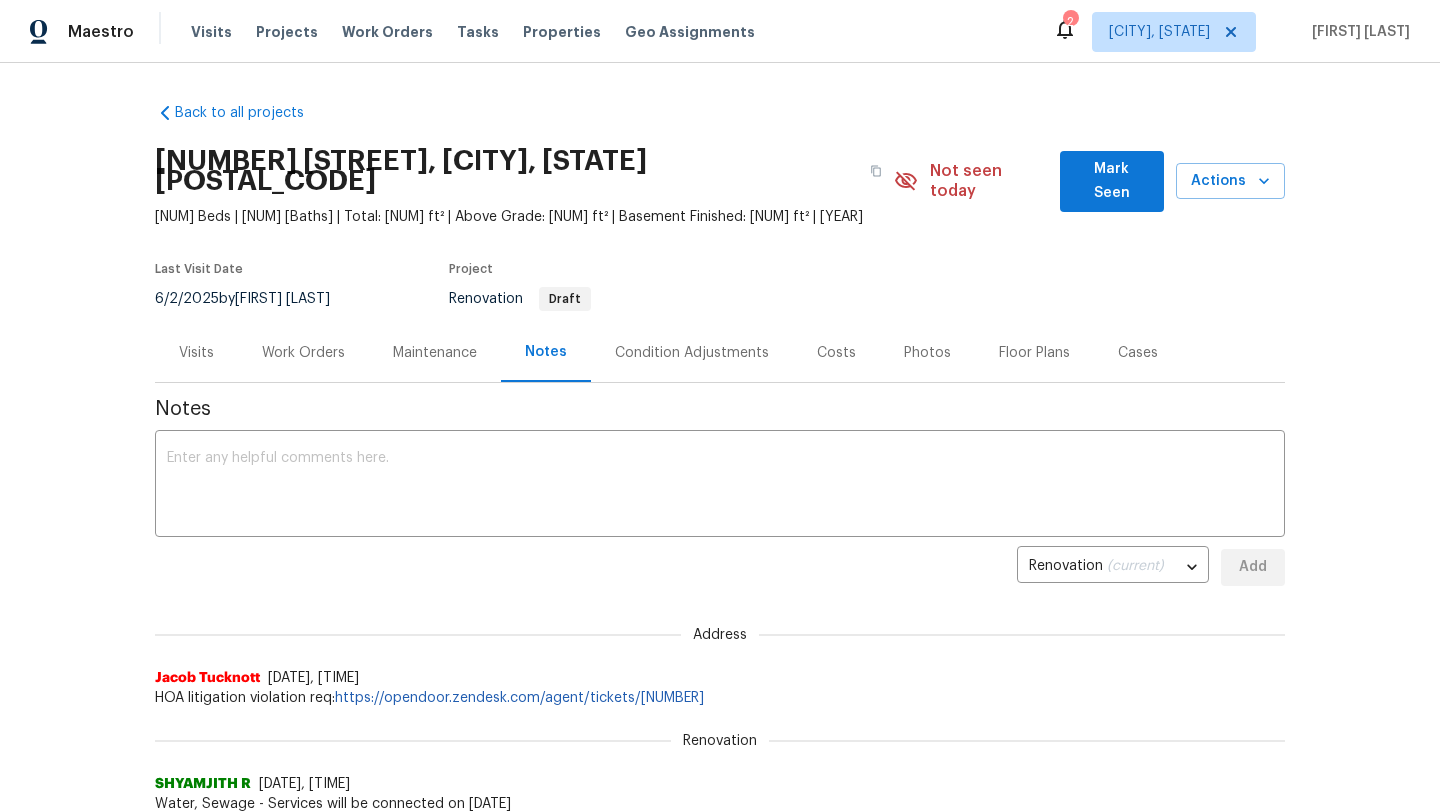 click on "Floor Plans" at bounding box center (1034, 353) 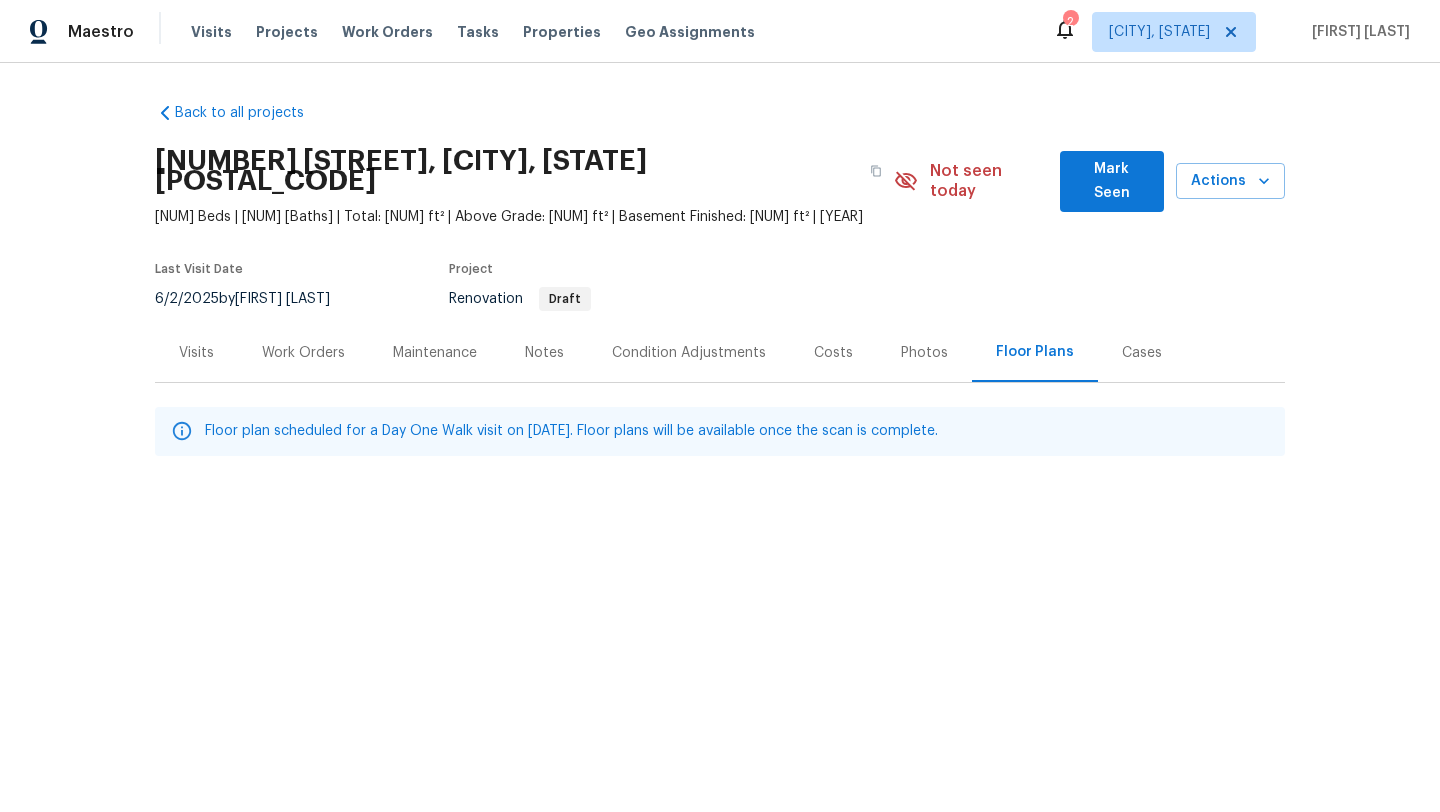 click on "Work Orders" at bounding box center [303, 353] 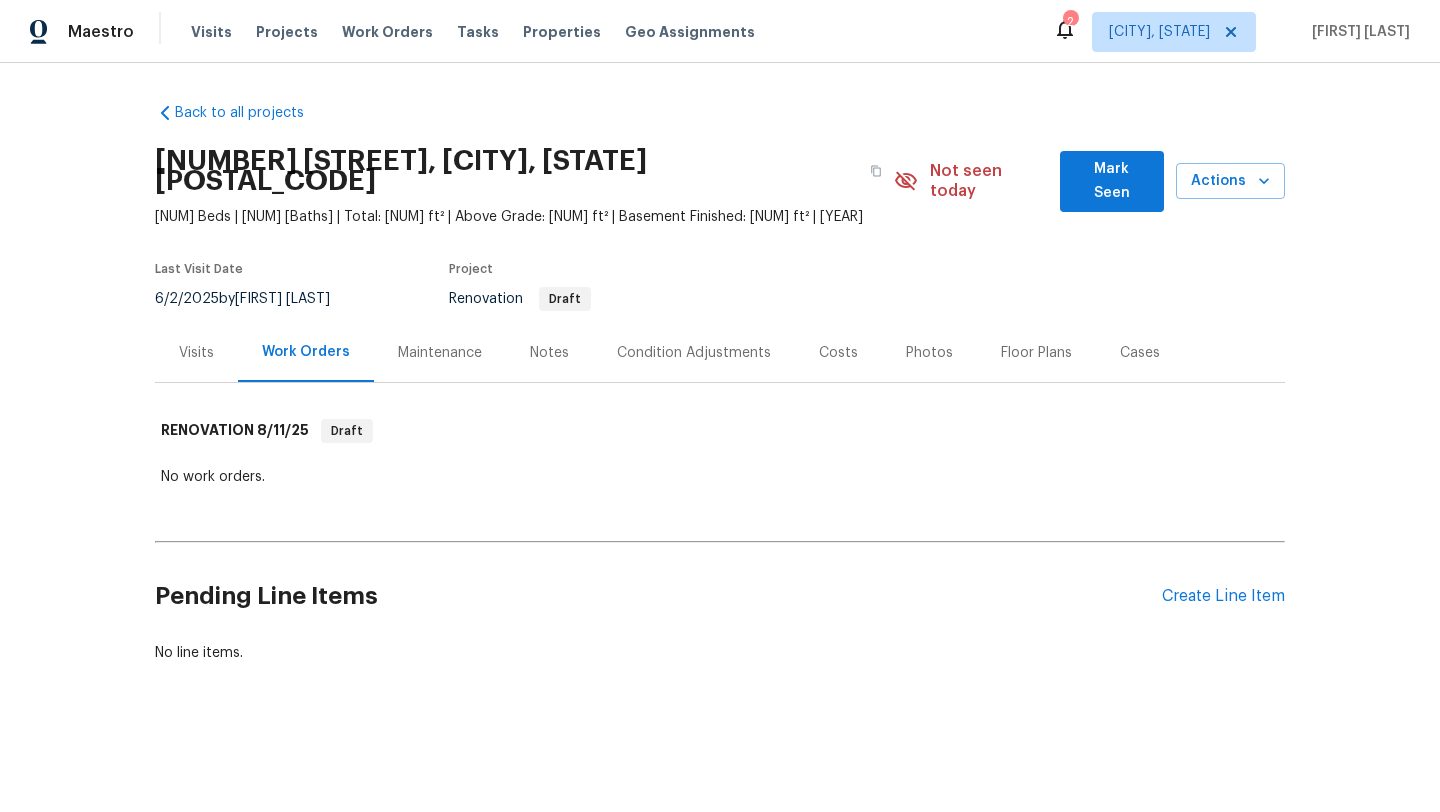 click on "Visits" at bounding box center [196, 353] 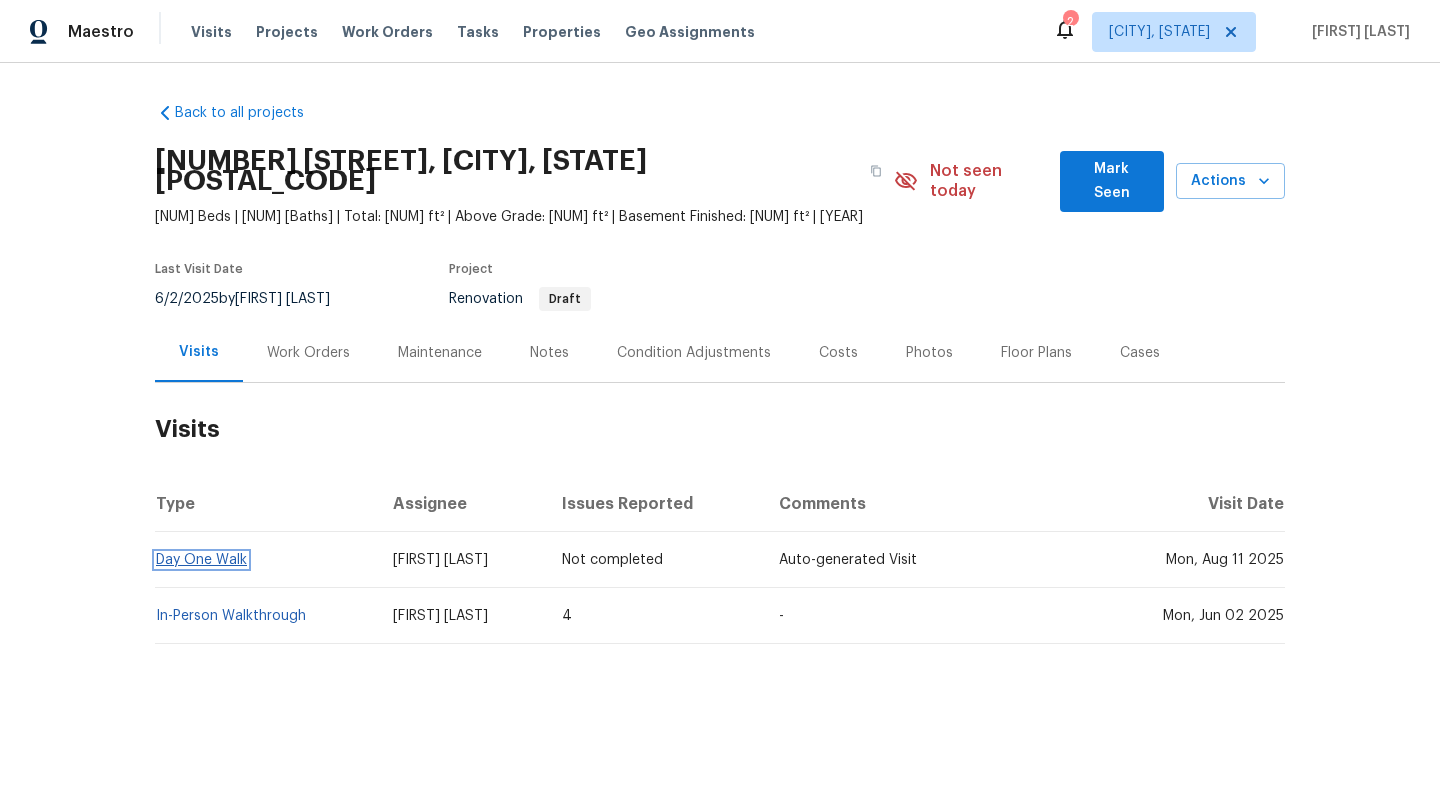 click on "Day One Walk" at bounding box center [201, 560] 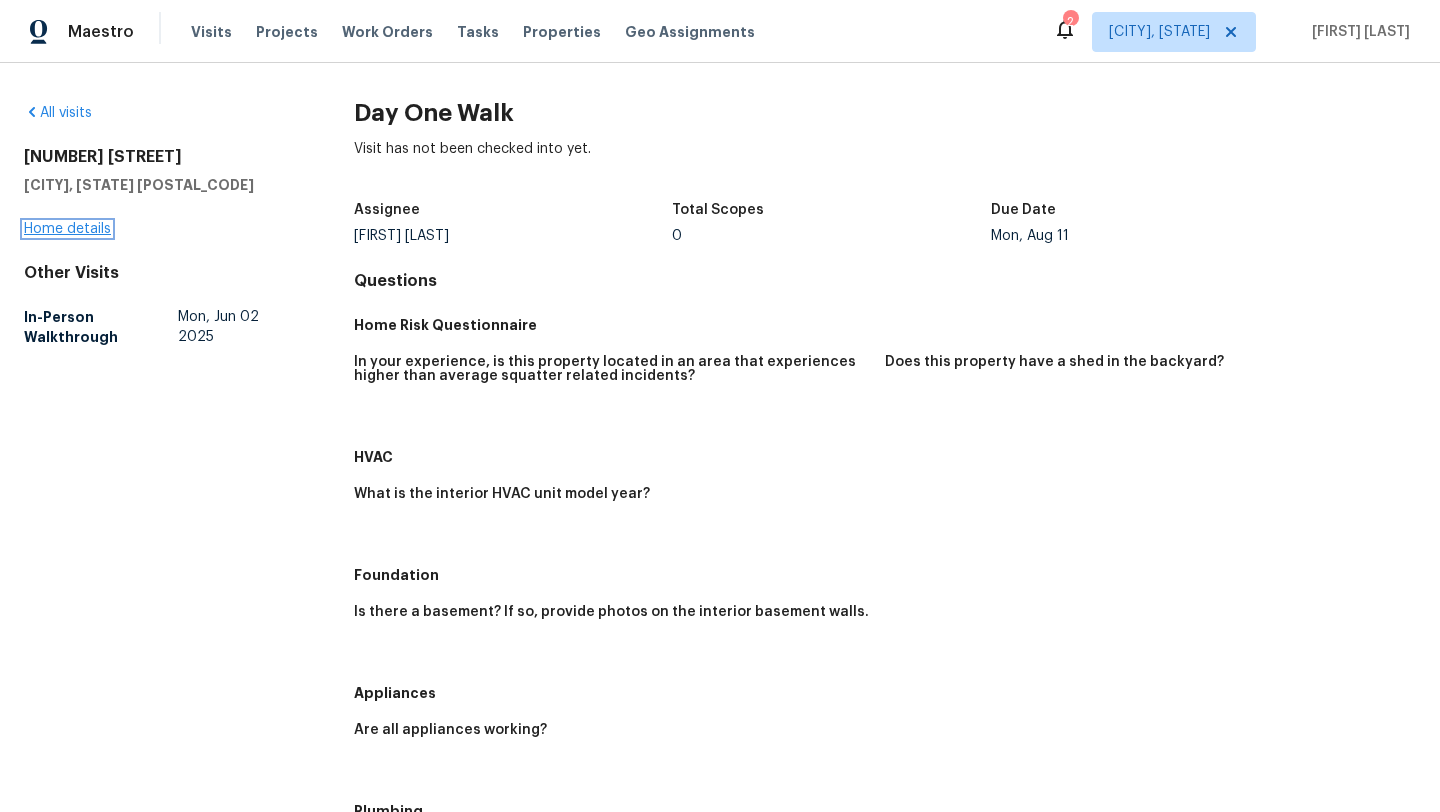click on "Home details" at bounding box center [67, 229] 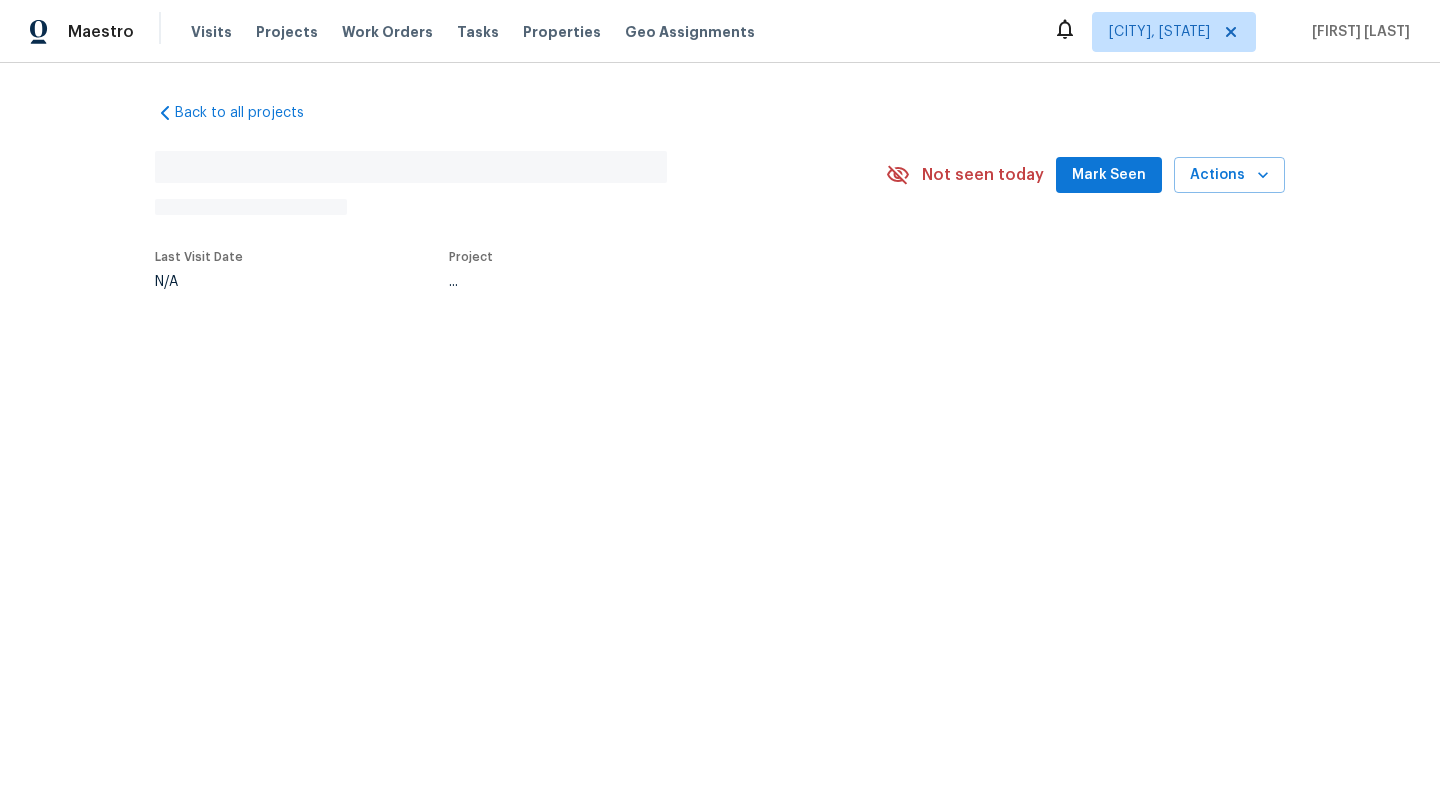 scroll, scrollTop: 0, scrollLeft: 0, axis: both 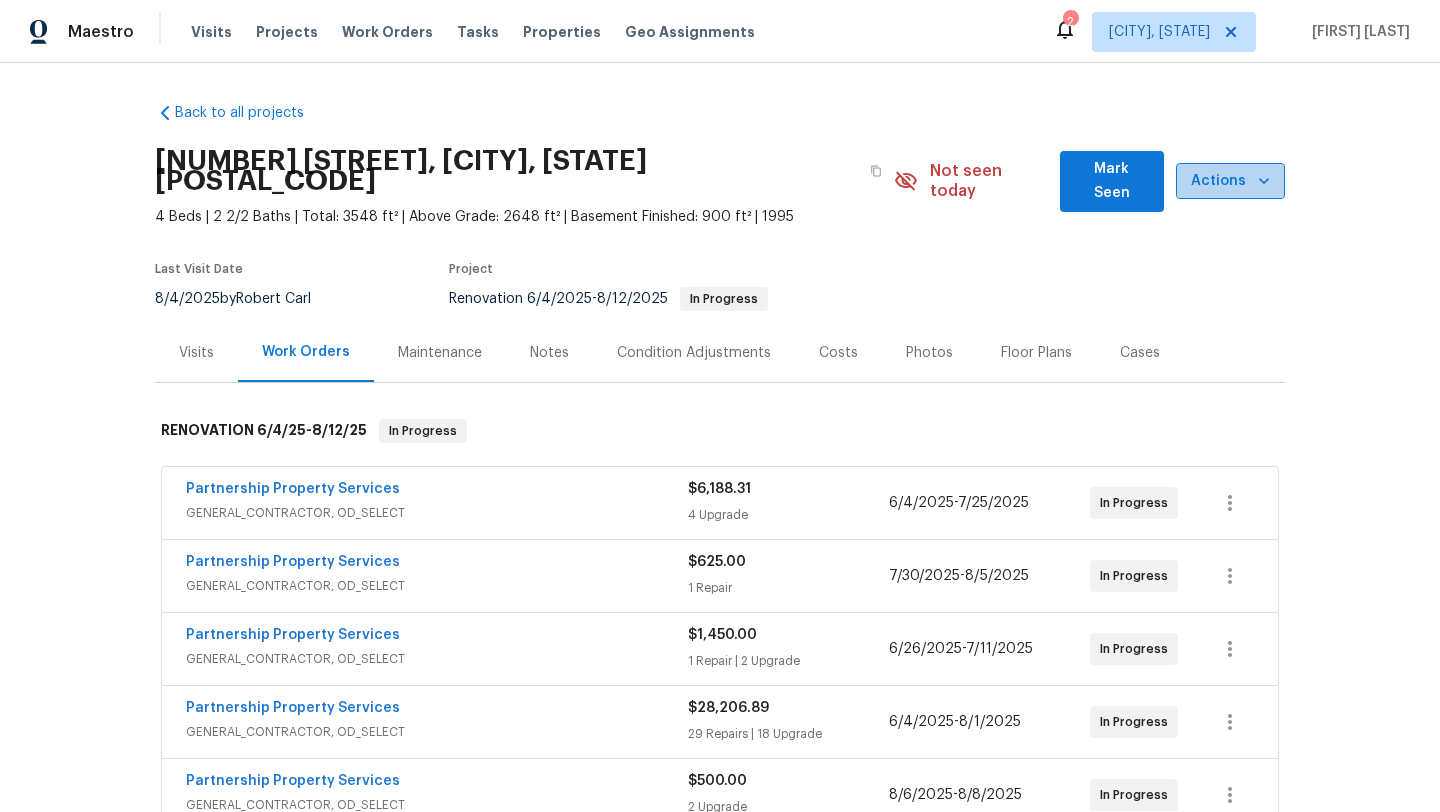click on "Actions" at bounding box center [1230, 181] 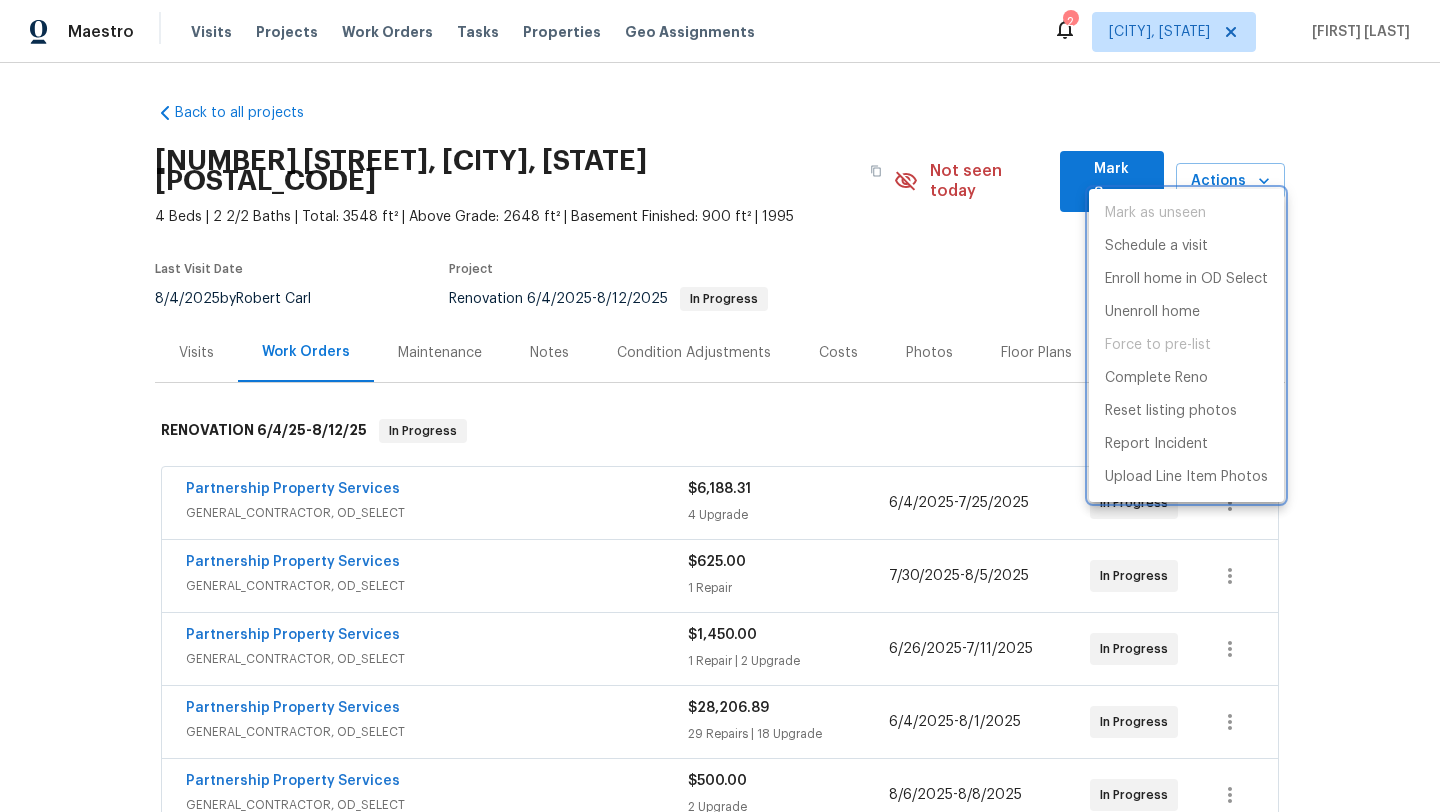 click at bounding box center (720, 406) 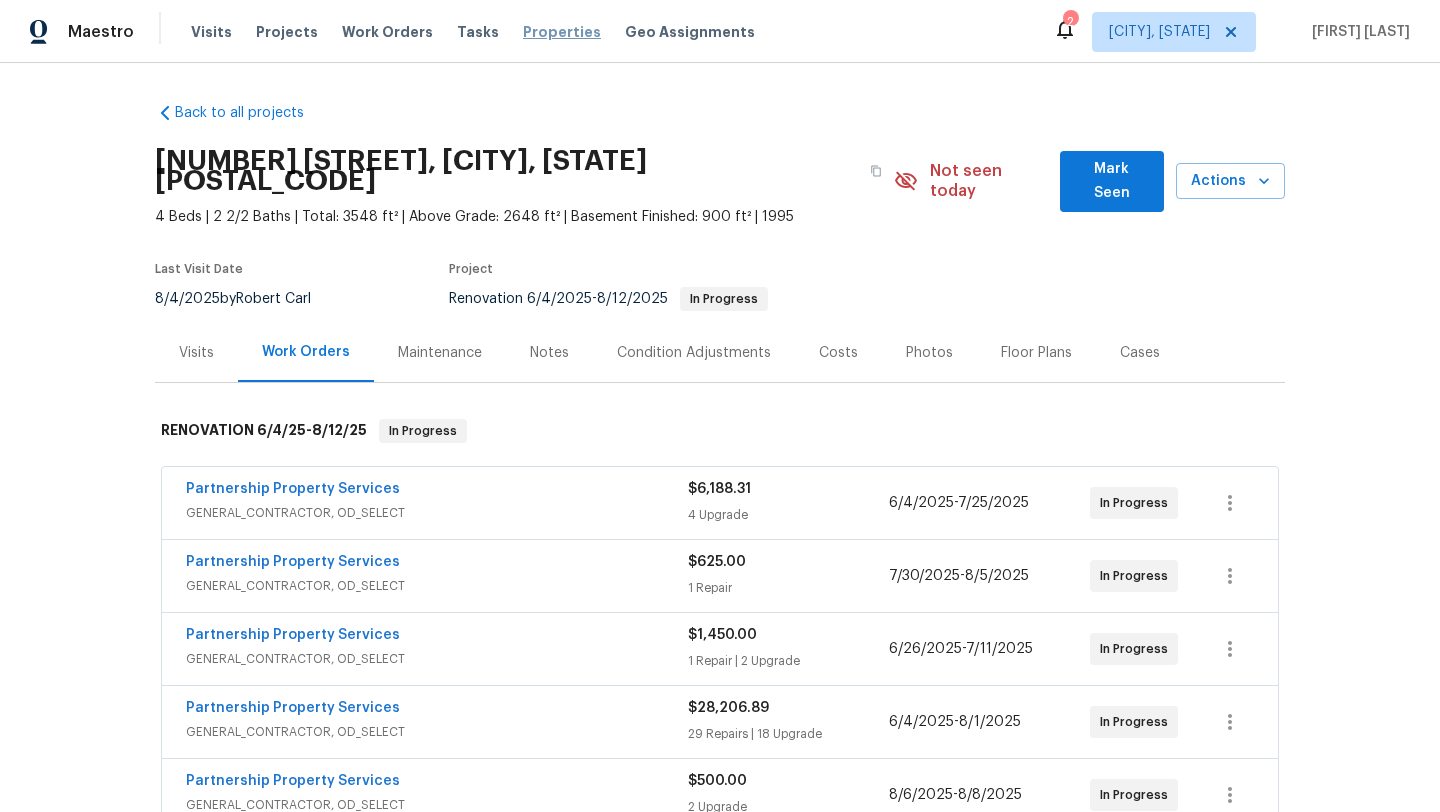 click on "Properties" at bounding box center (562, 32) 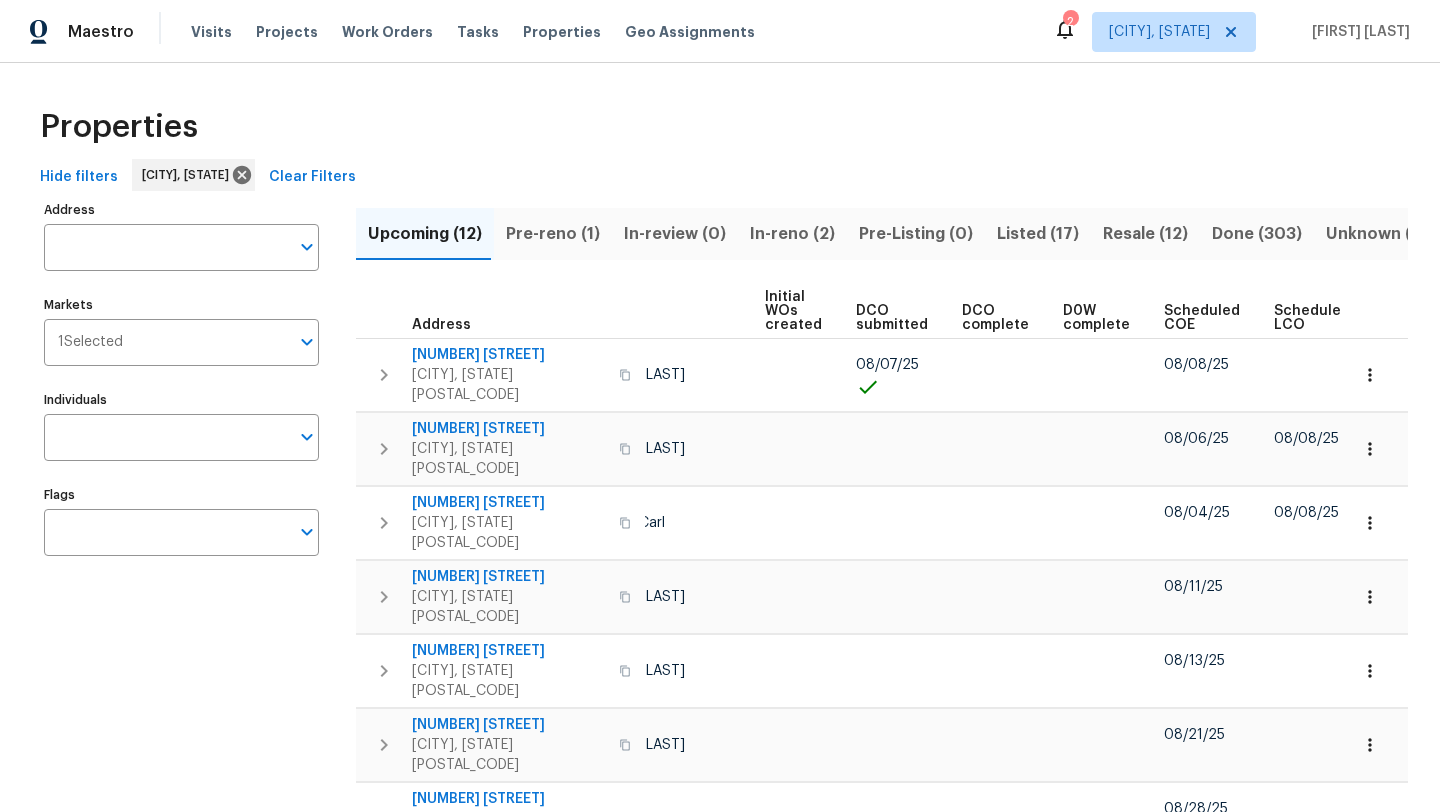 scroll, scrollTop: 0, scrollLeft: 220, axis: horizontal 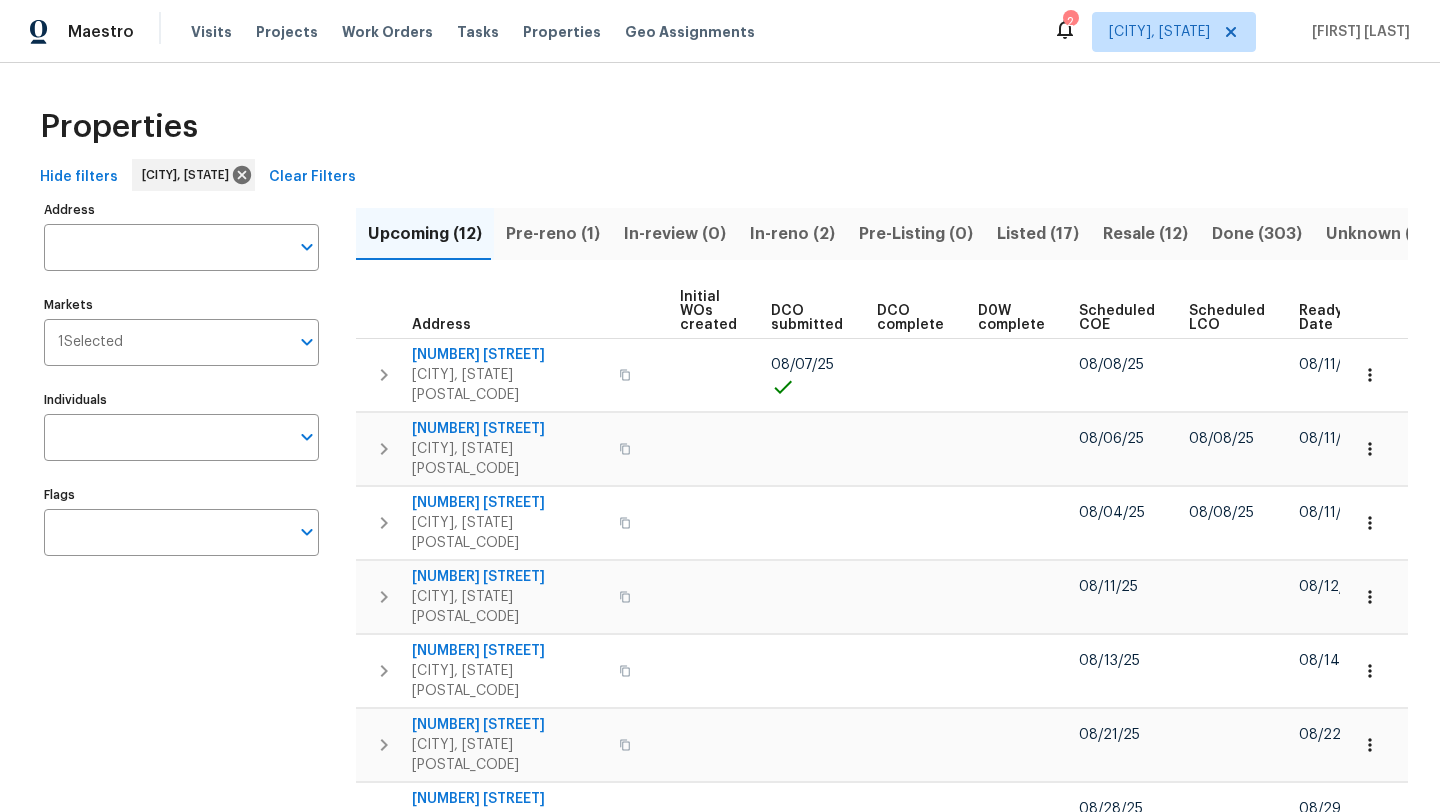 click on "Ready Date" at bounding box center (1322, 318) 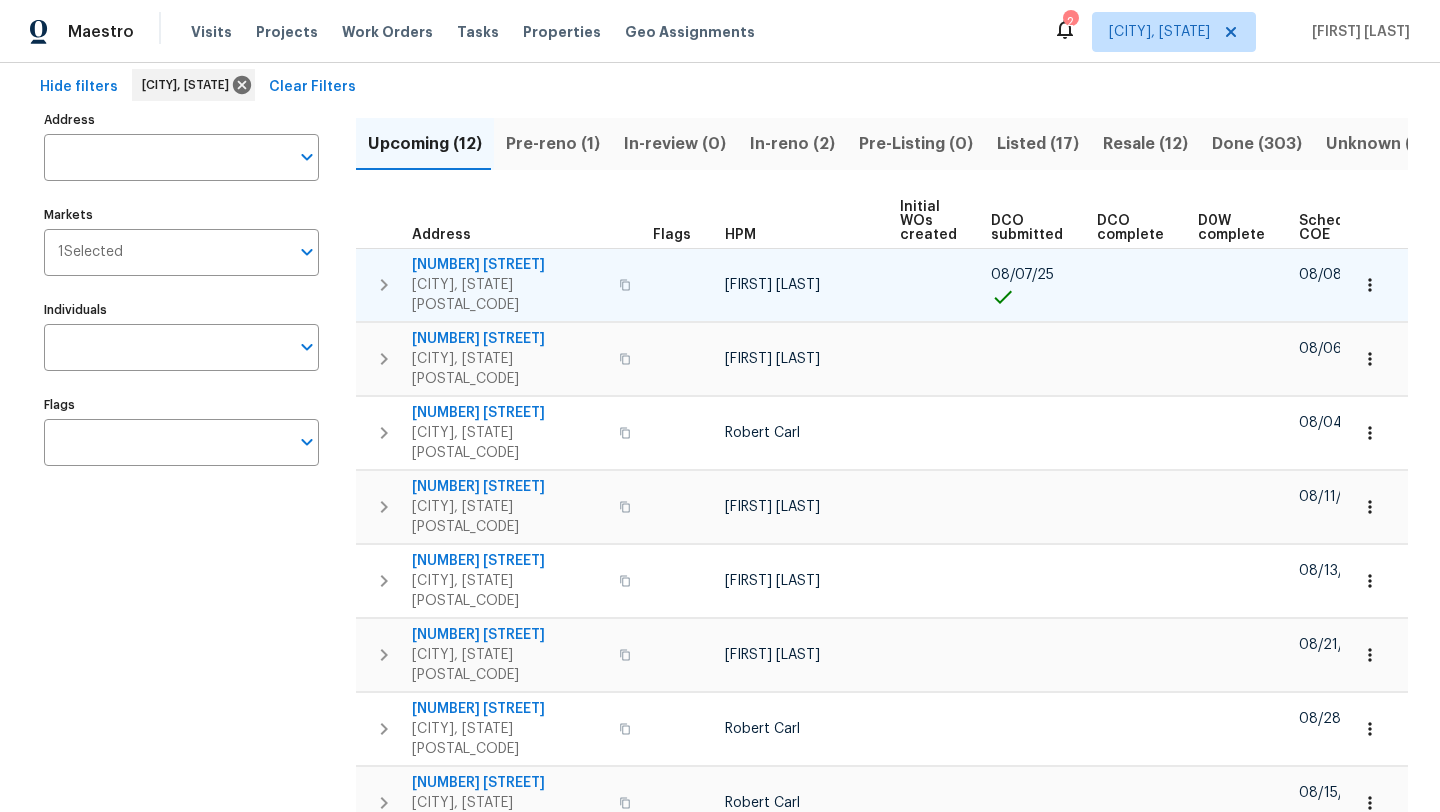 scroll, scrollTop: 97, scrollLeft: 0, axis: vertical 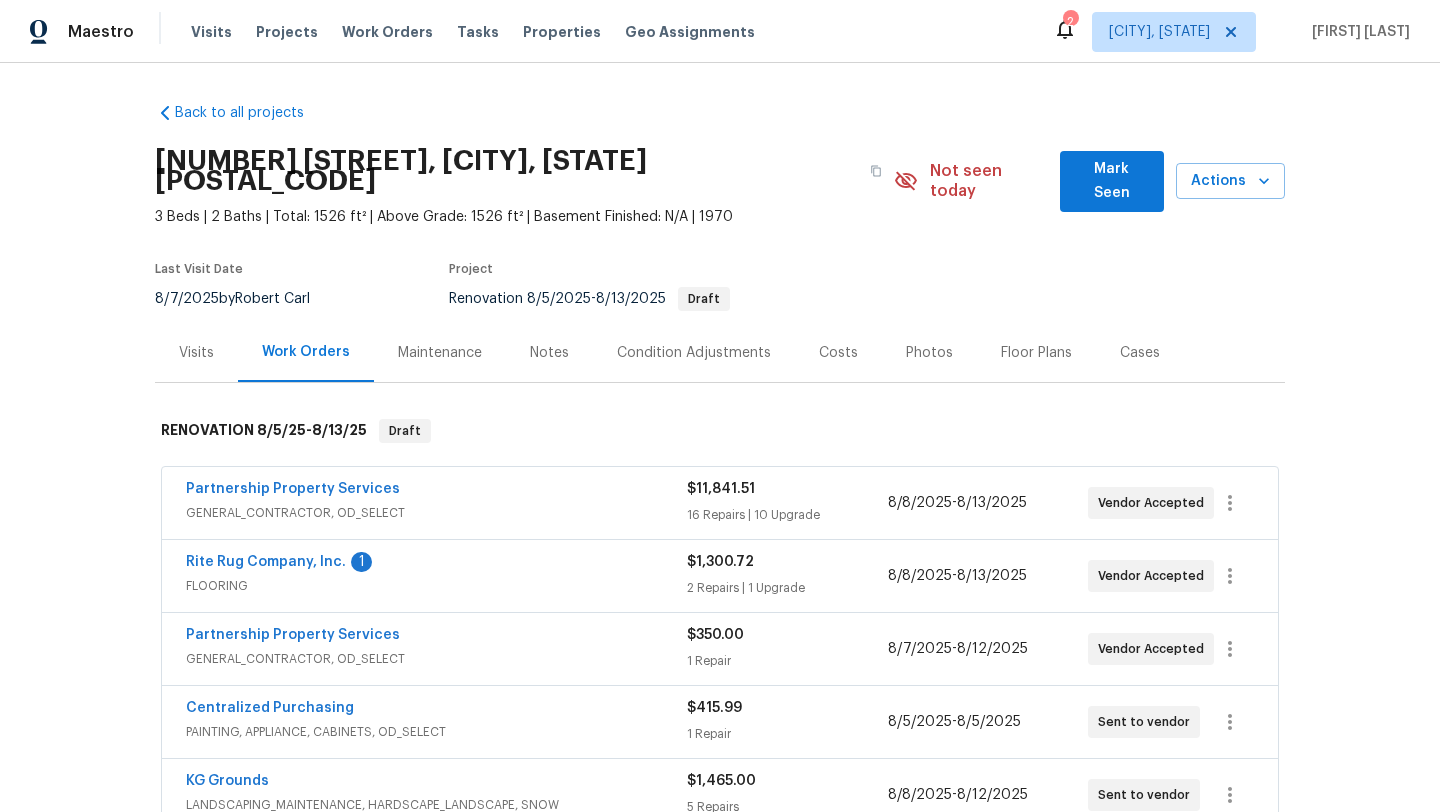 click on "Notes" at bounding box center [549, 353] 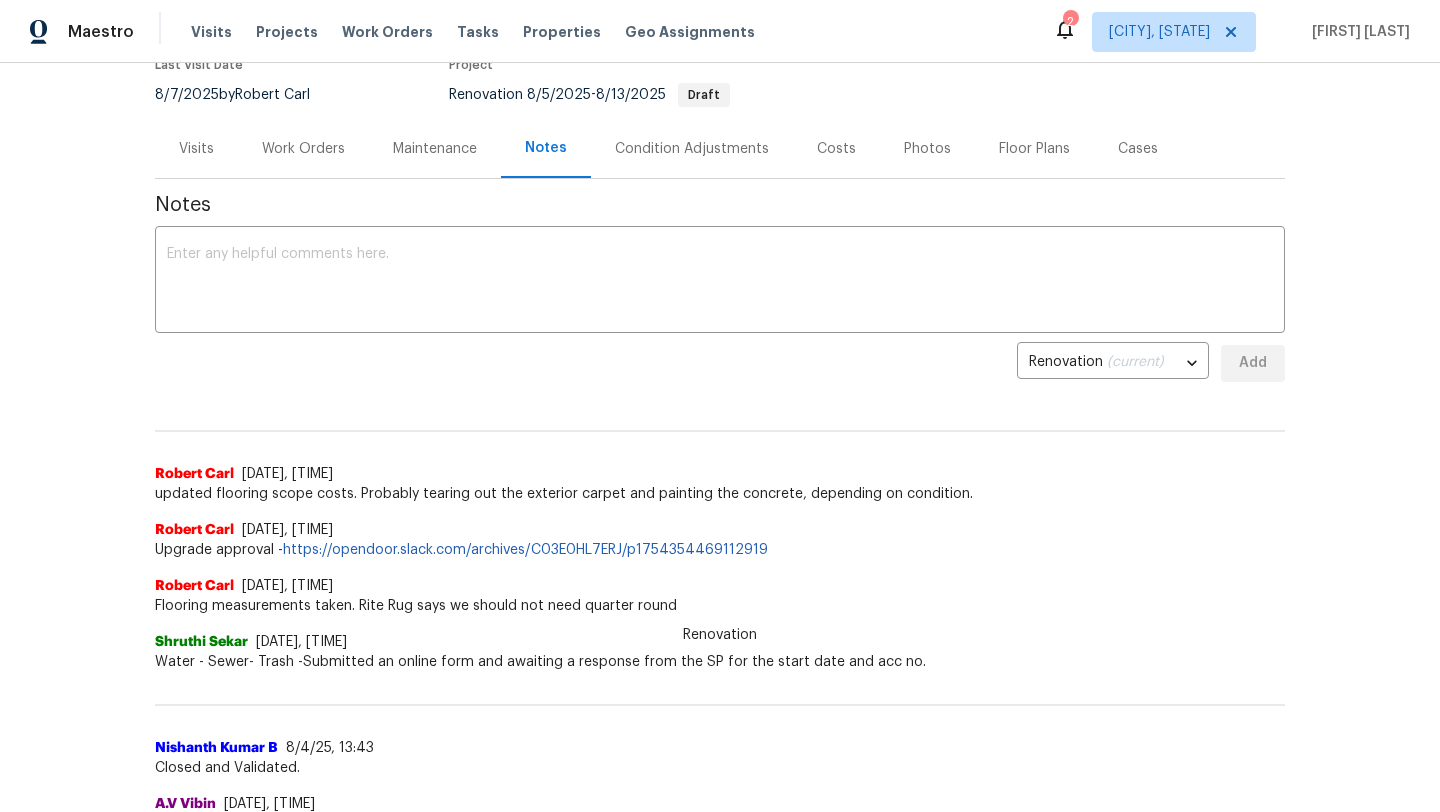 scroll, scrollTop: 0, scrollLeft: 0, axis: both 